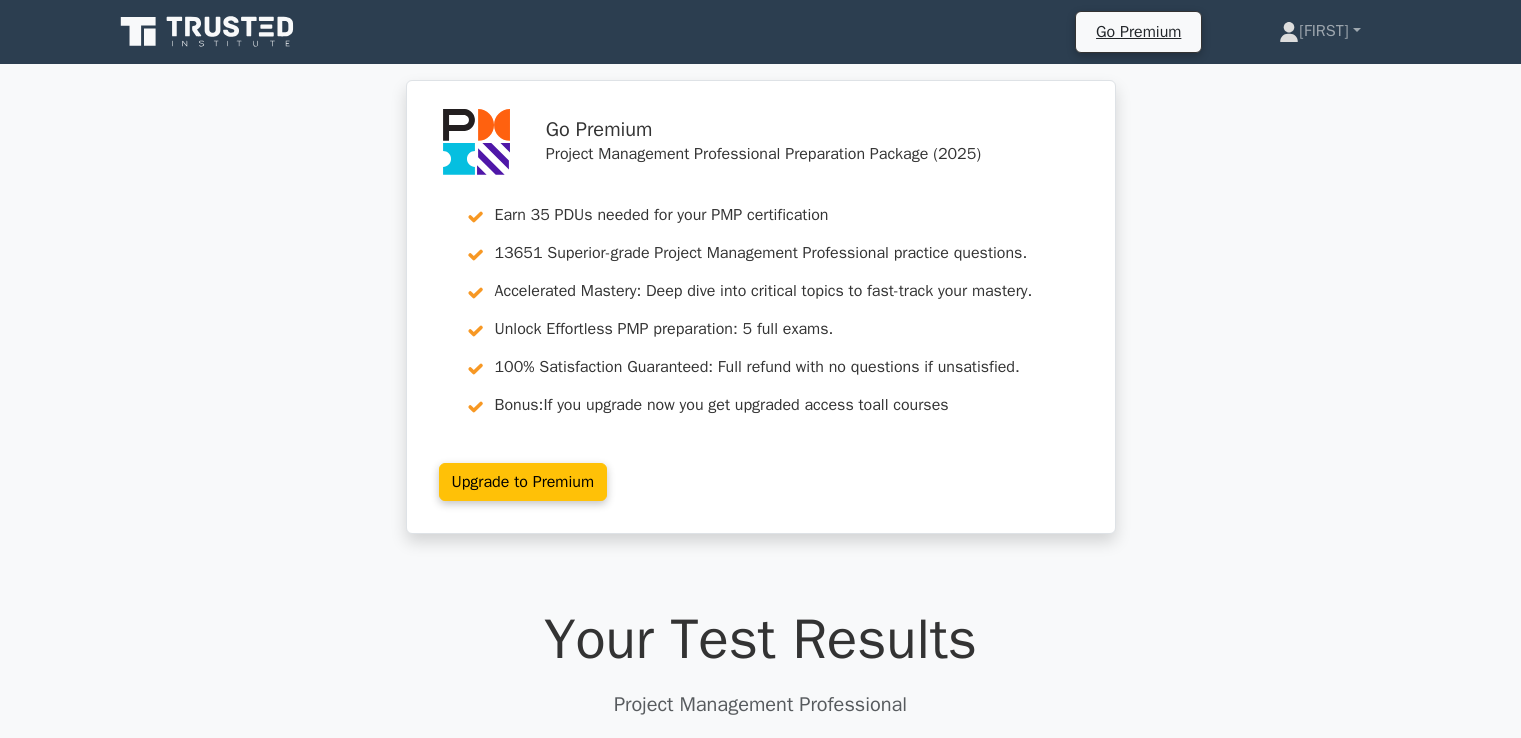 scroll, scrollTop: 2400, scrollLeft: 0, axis: vertical 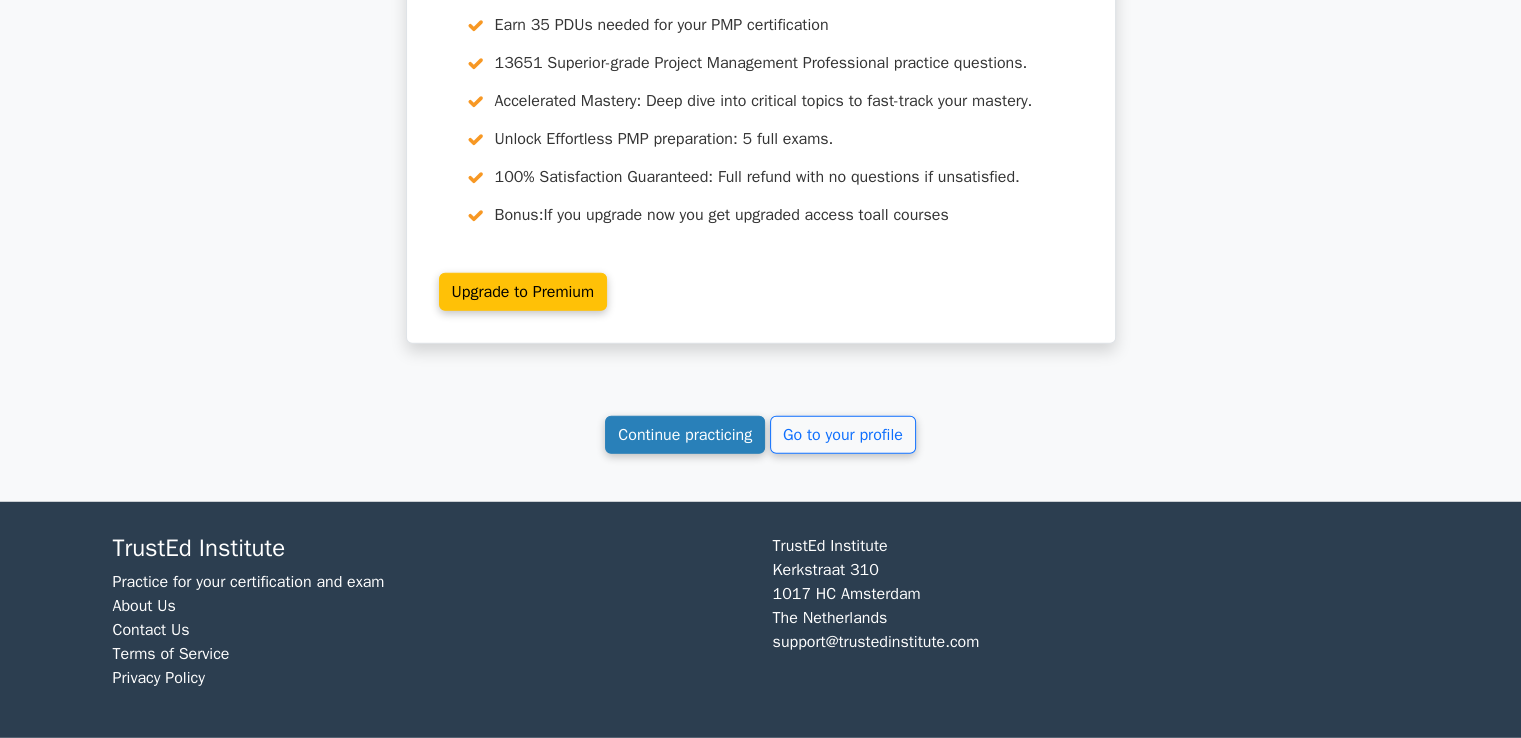 click on "Continue practicing" at bounding box center (685, 435) 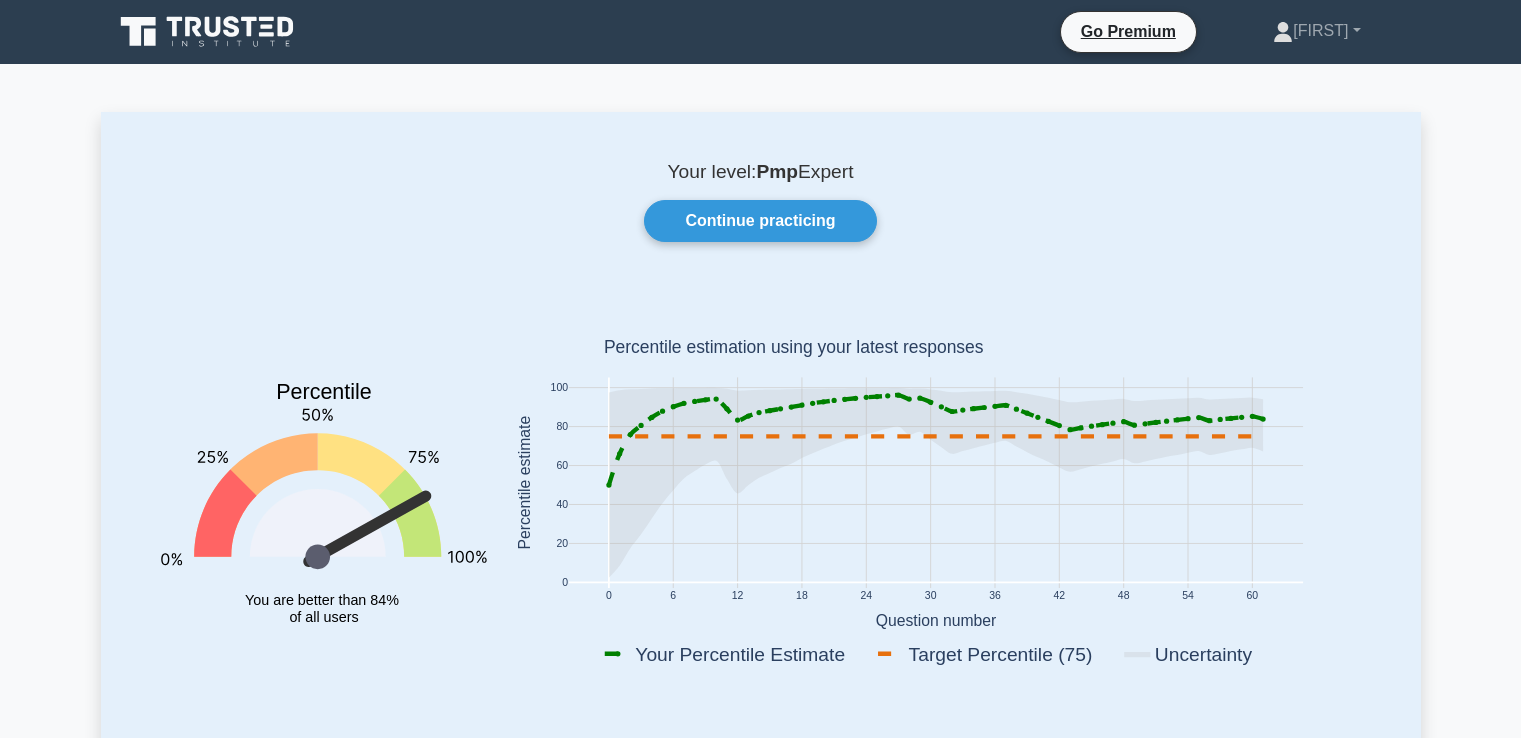 scroll, scrollTop: 0, scrollLeft: 0, axis: both 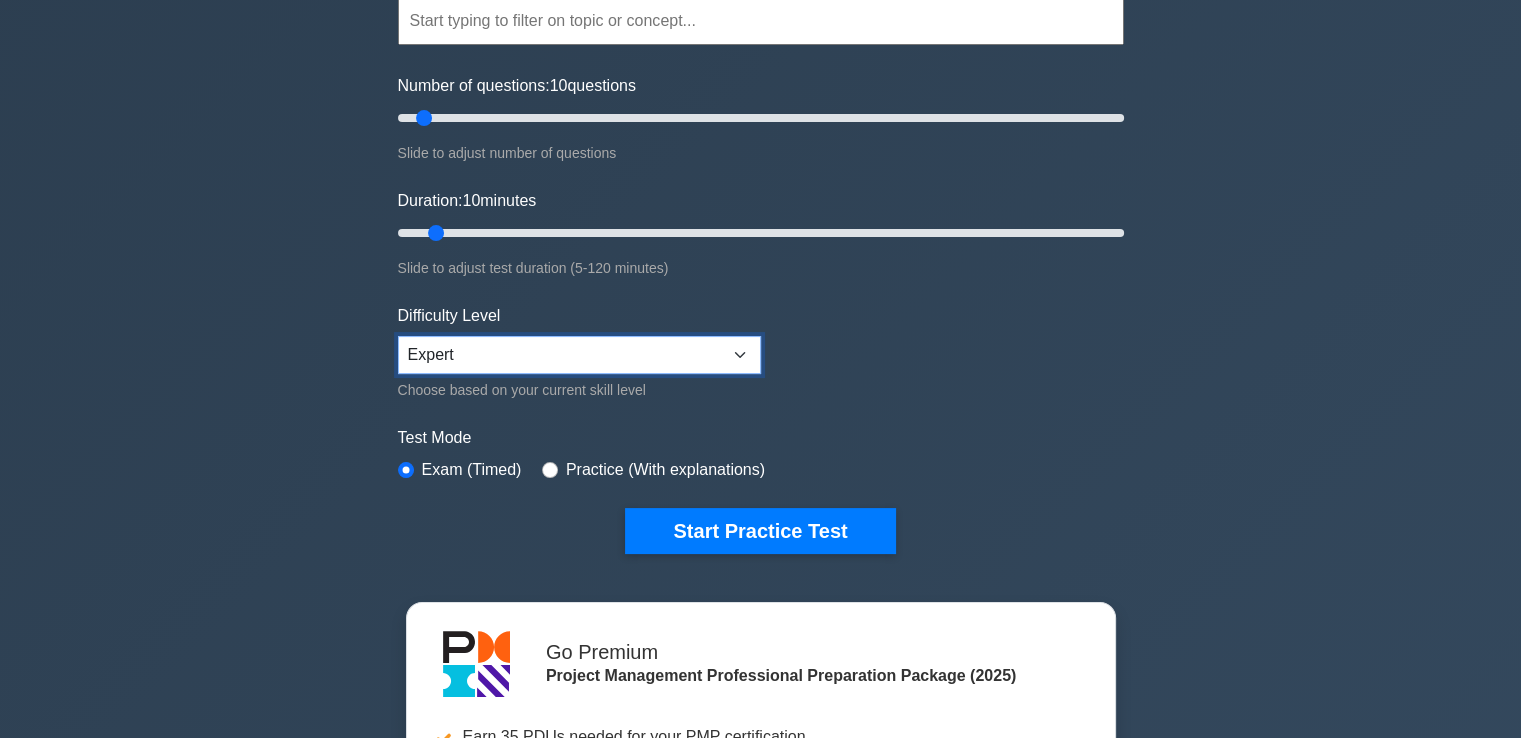 click on "Beginner
Intermediate
Expert" at bounding box center [579, 355] 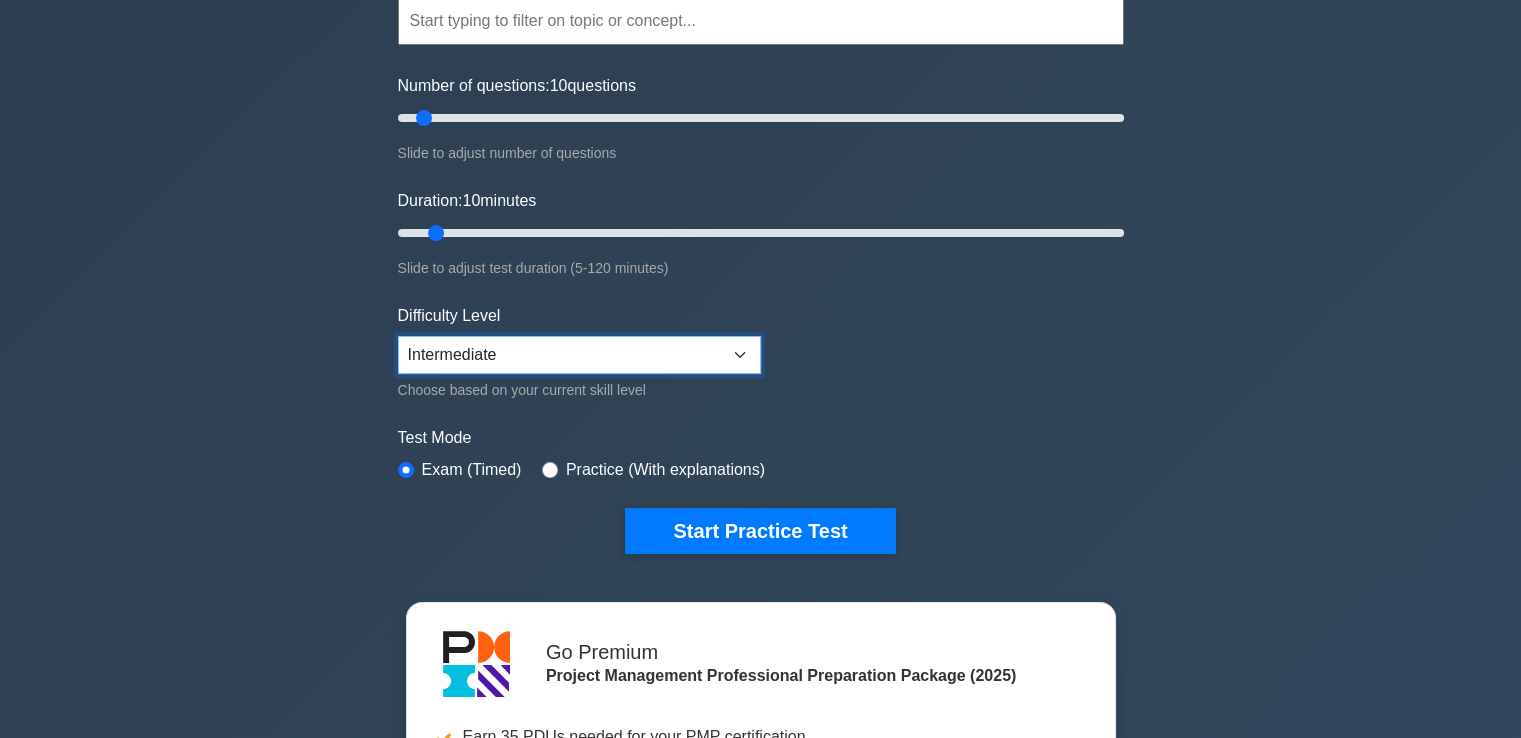click on "Beginner
Intermediate
Expert" at bounding box center [579, 355] 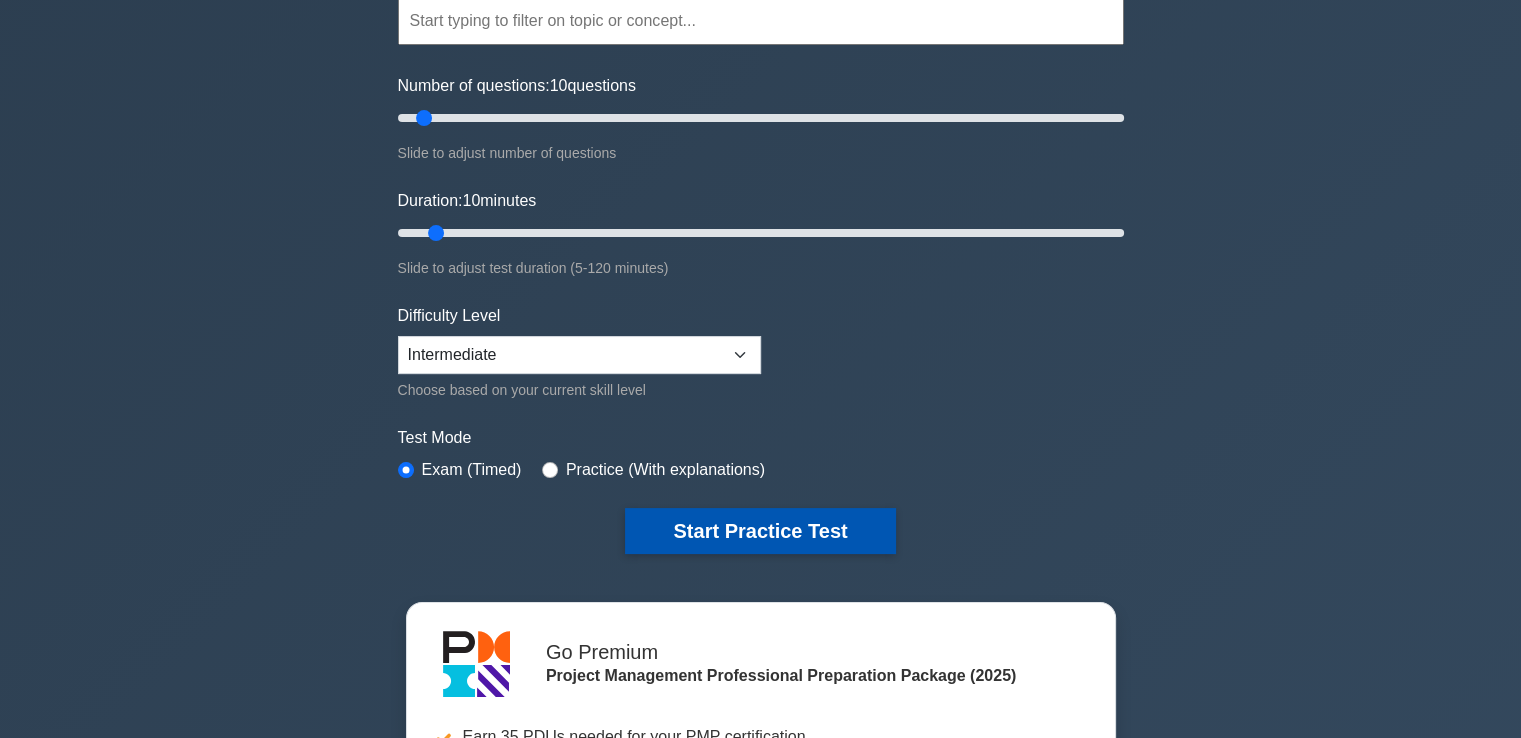 click on "Start Practice Test" at bounding box center (760, 531) 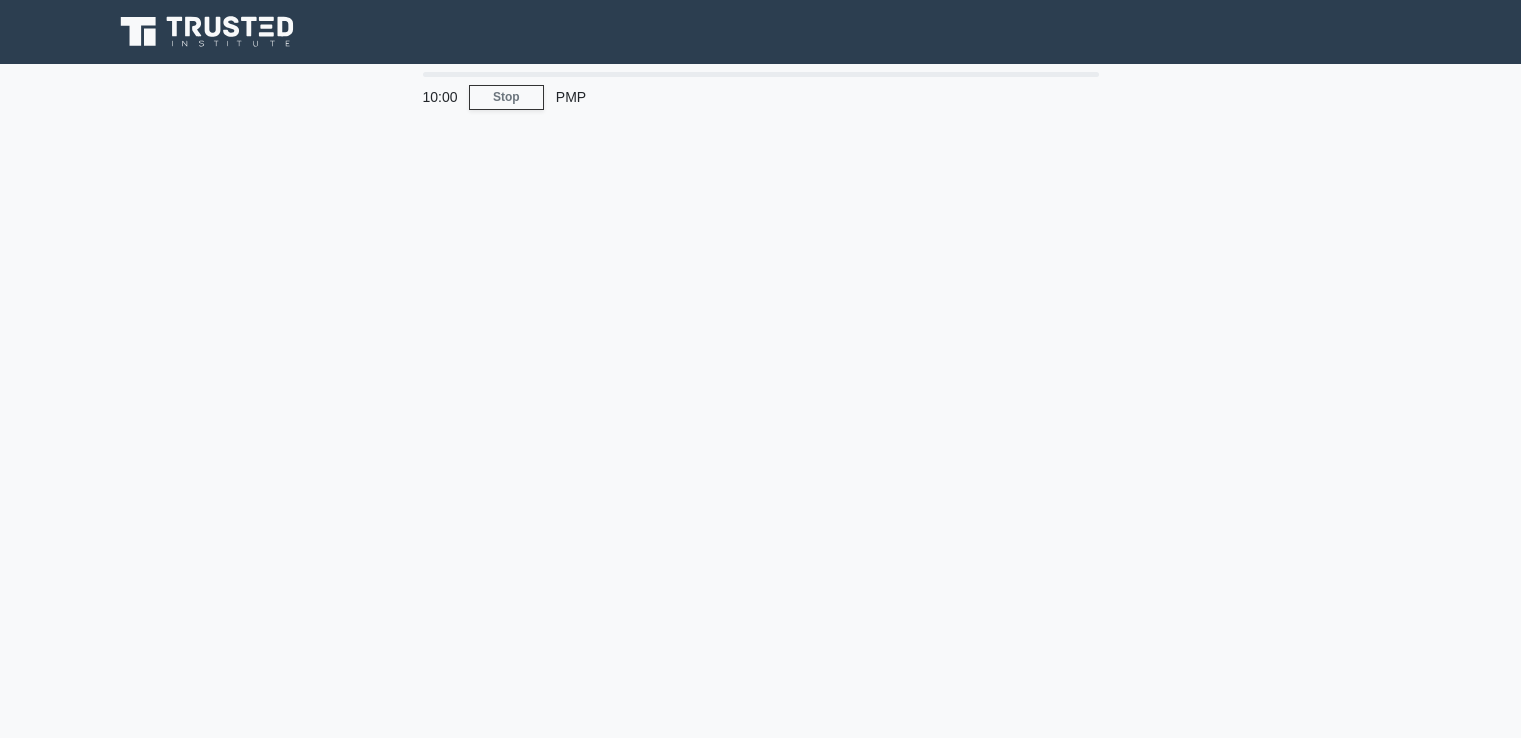 scroll, scrollTop: 0, scrollLeft: 0, axis: both 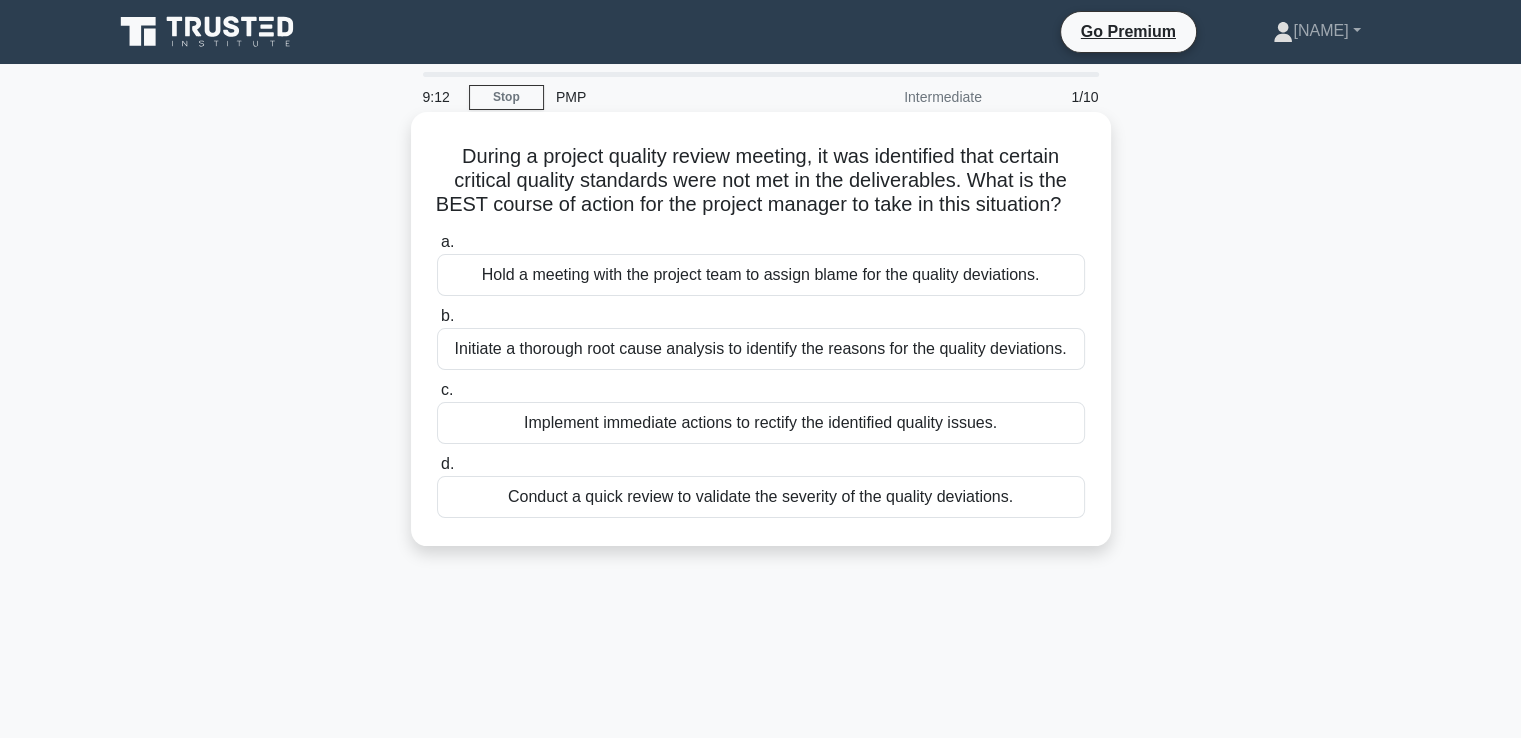 click on "Initiate a thorough root cause analysis to identify the reasons for the quality deviations." at bounding box center [761, 349] 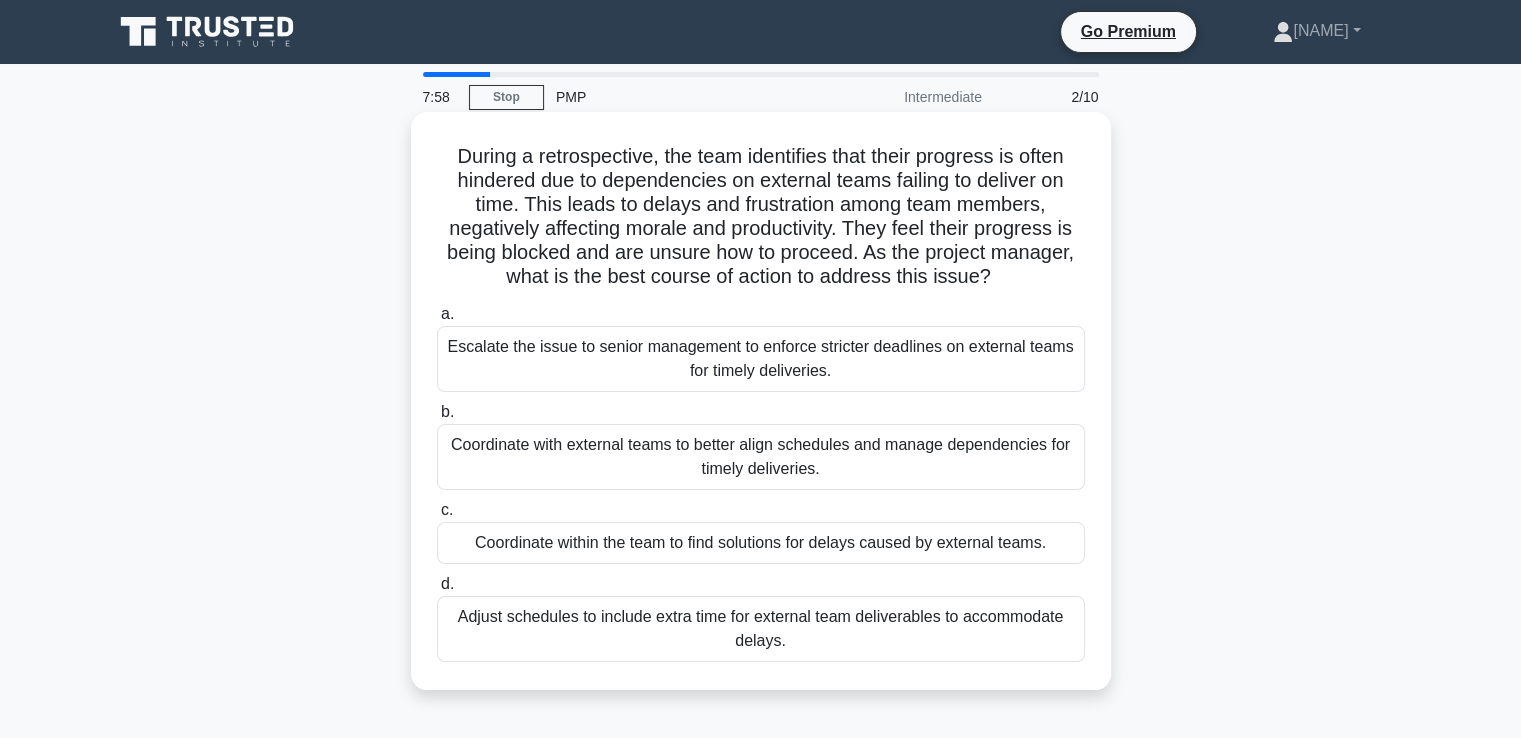 click on "Coordinate with external teams to better align schedules and manage dependencies for timely deliveries." at bounding box center [761, 457] 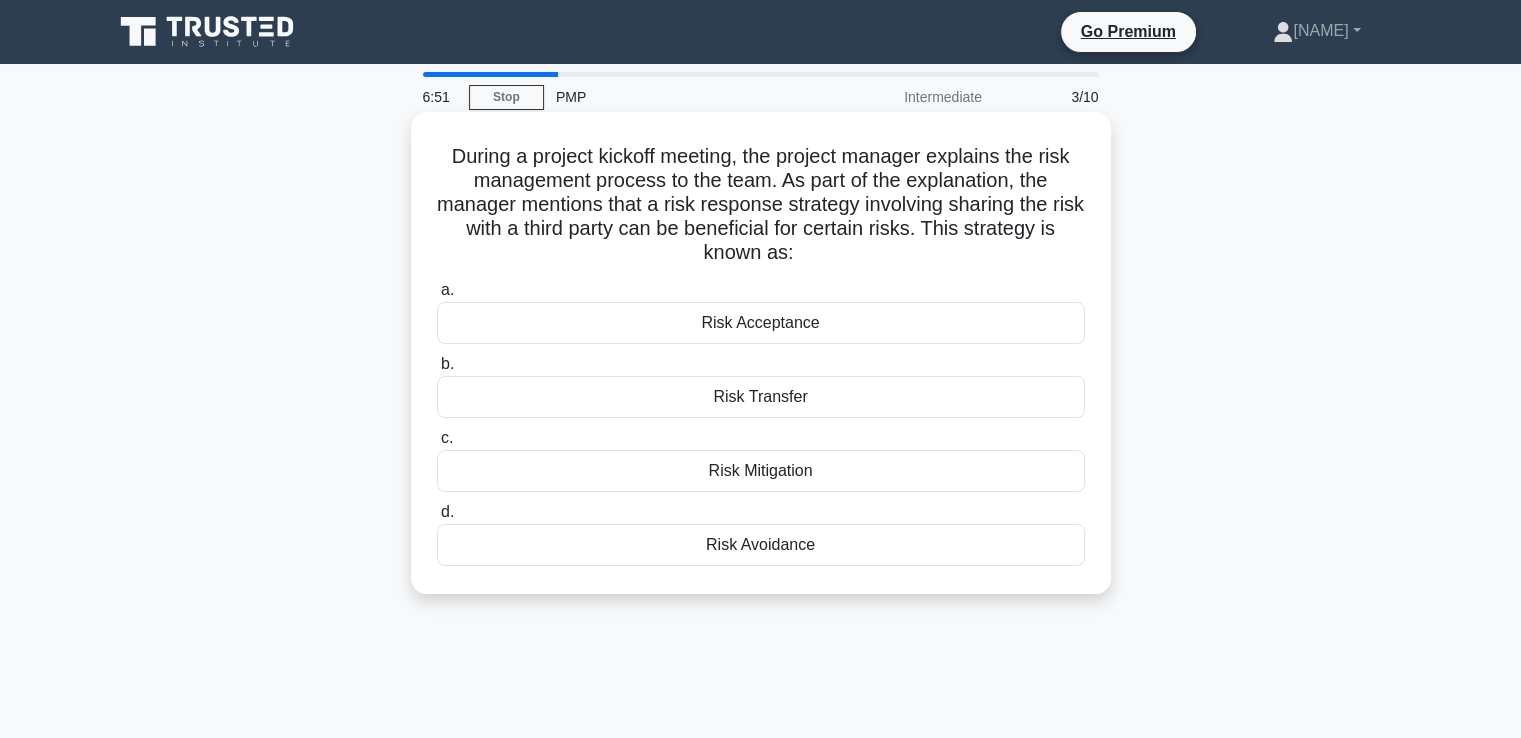click on "Risk Mitigation" at bounding box center [761, 471] 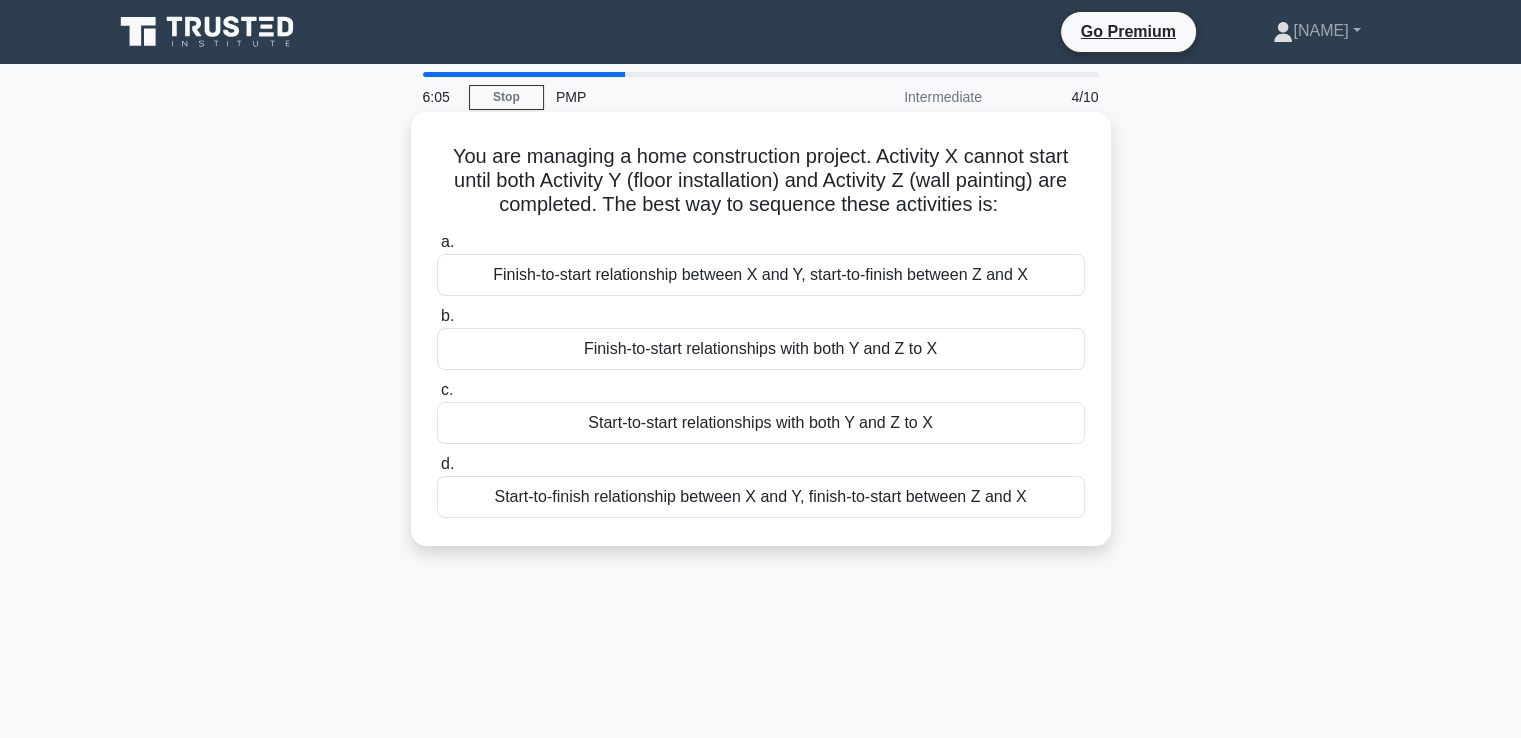 click on "Finish-to-start relationships with both Y and Z to X" at bounding box center (761, 349) 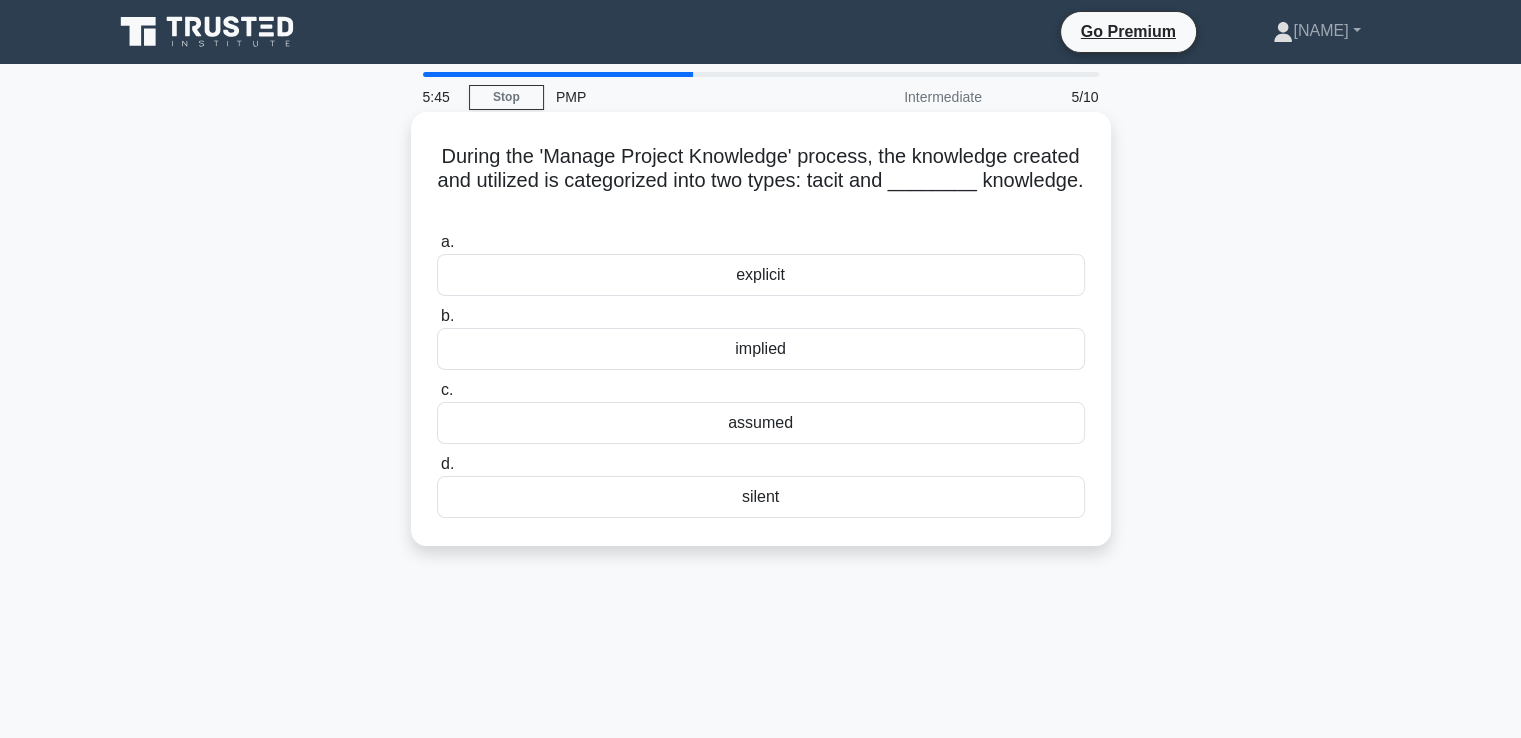 click on "explicit" at bounding box center [761, 275] 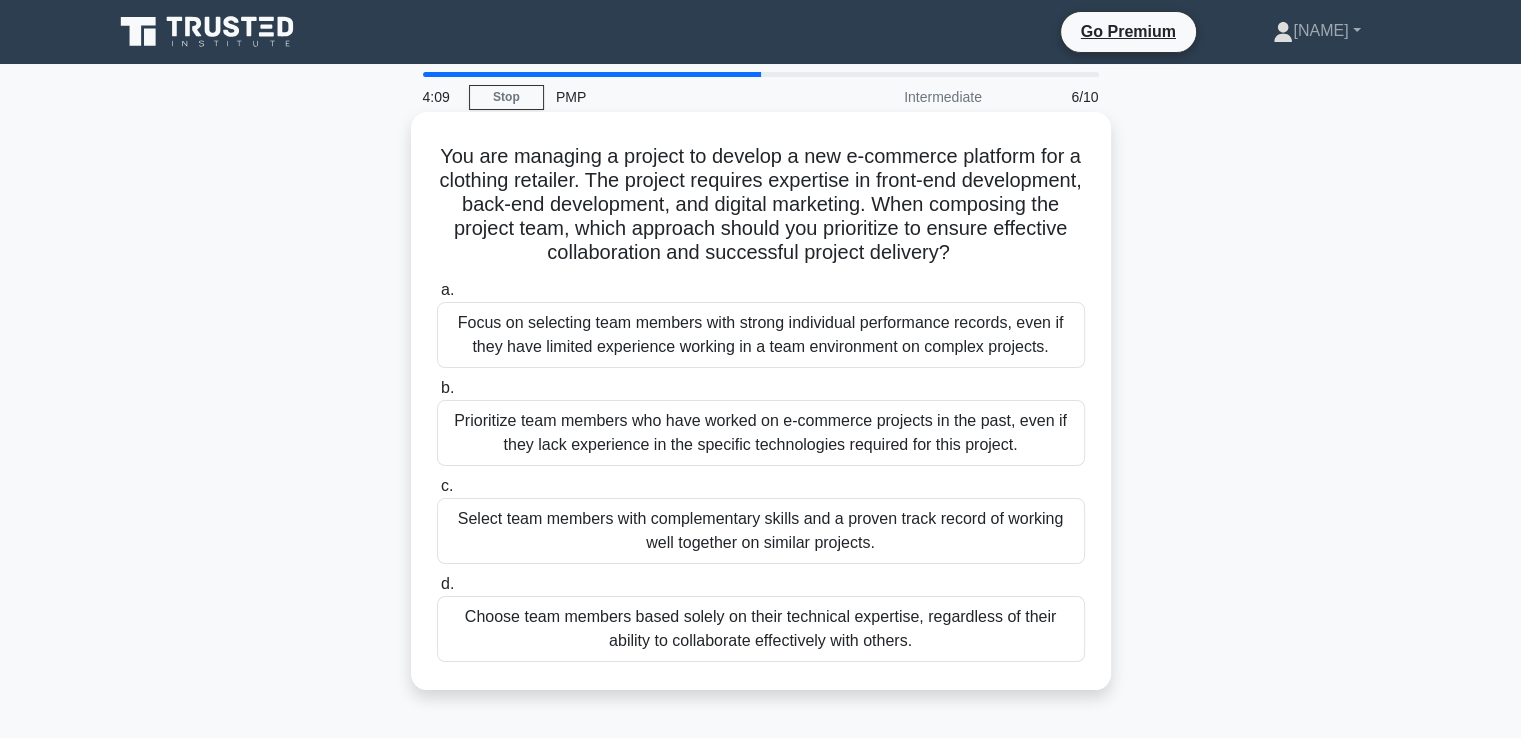 click on "Select team members with complementary skills and a proven track record of working well together on similar projects." at bounding box center [761, 531] 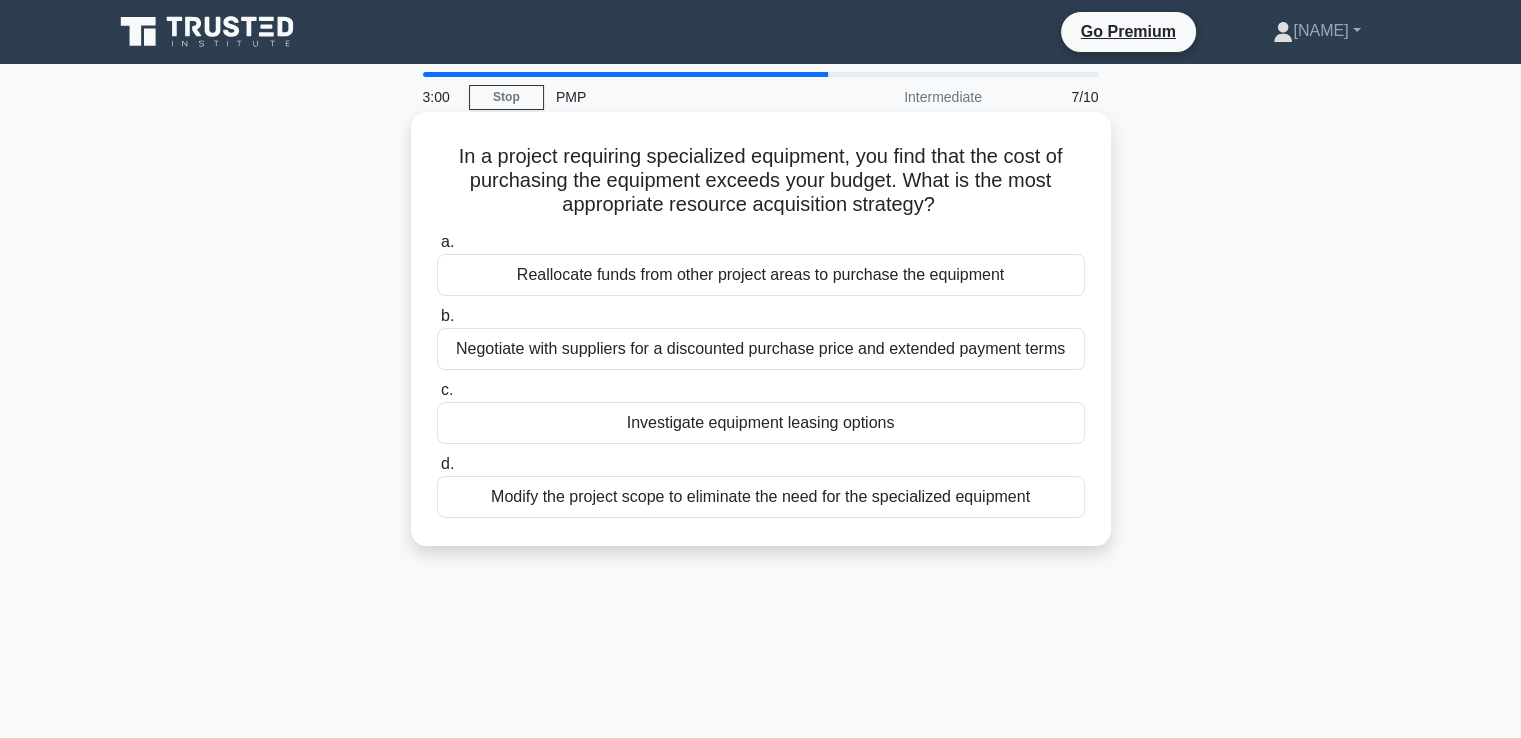 click on "Investigate equipment leasing options" at bounding box center (761, 423) 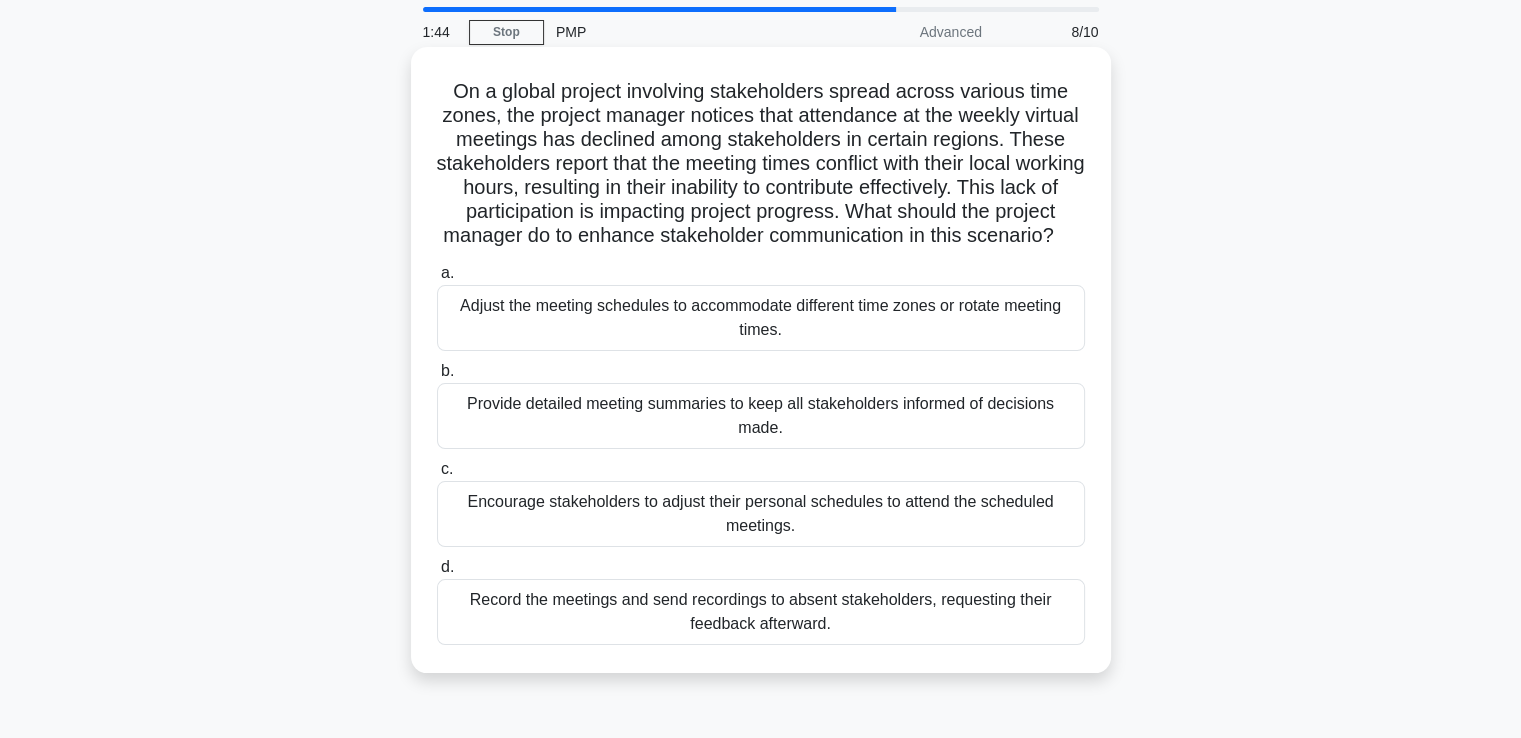 scroll, scrollTop: 100, scrollLeft: 0, axis: vertical 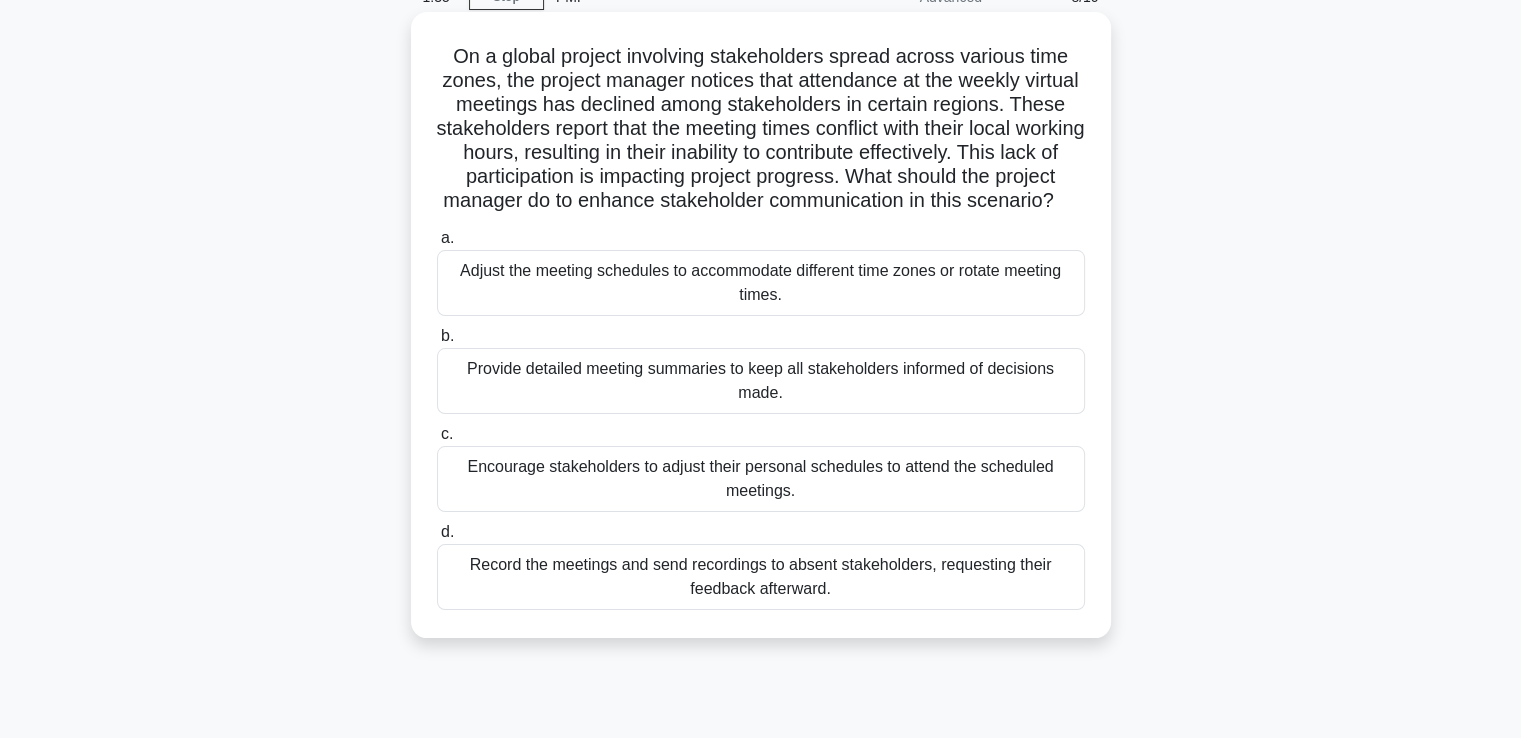 click on "Adjust the meeting schedules to accommodate different time zones or rotate meeting times." at bounding box center (761, 283) 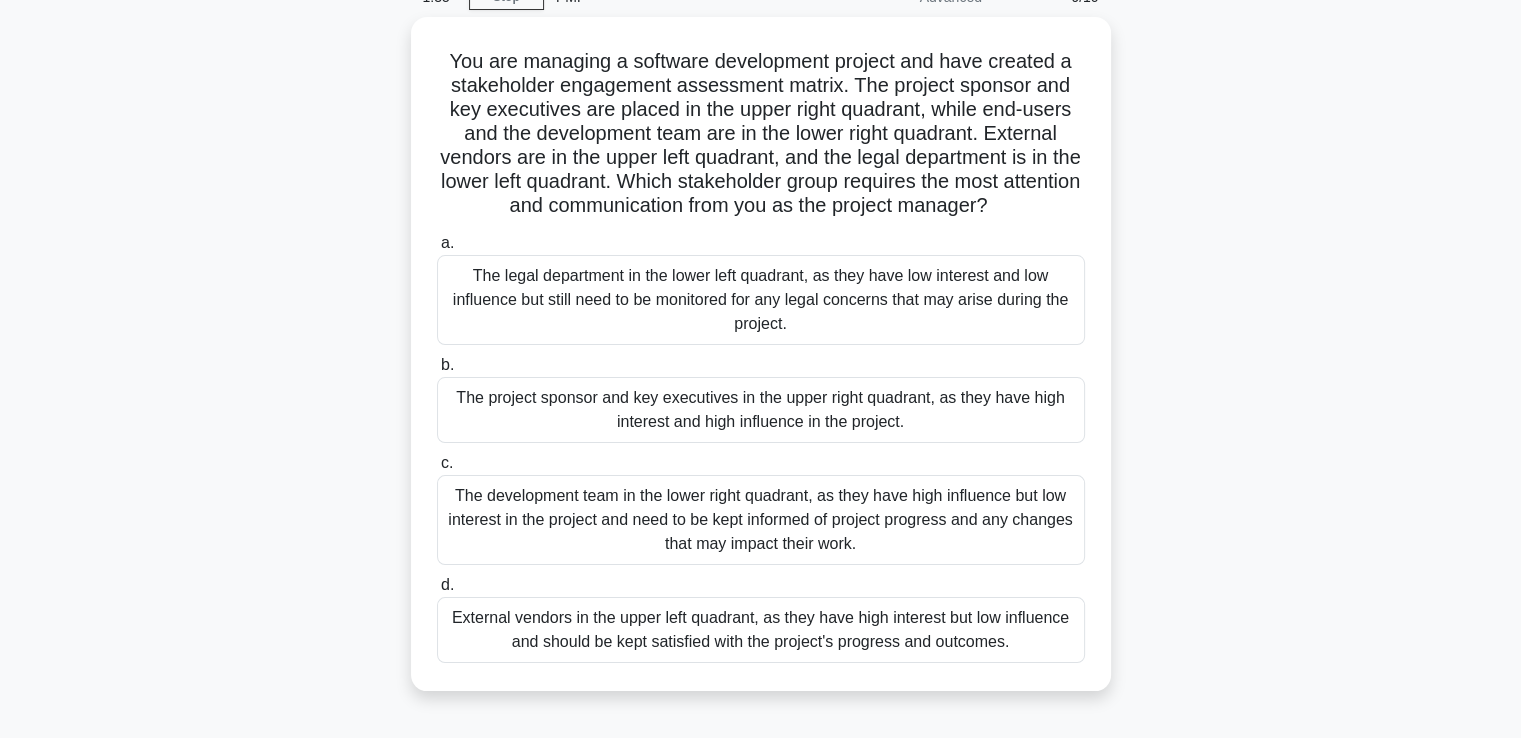 scroll, scrollTop: 0, scrollLeft: 0, axis: both 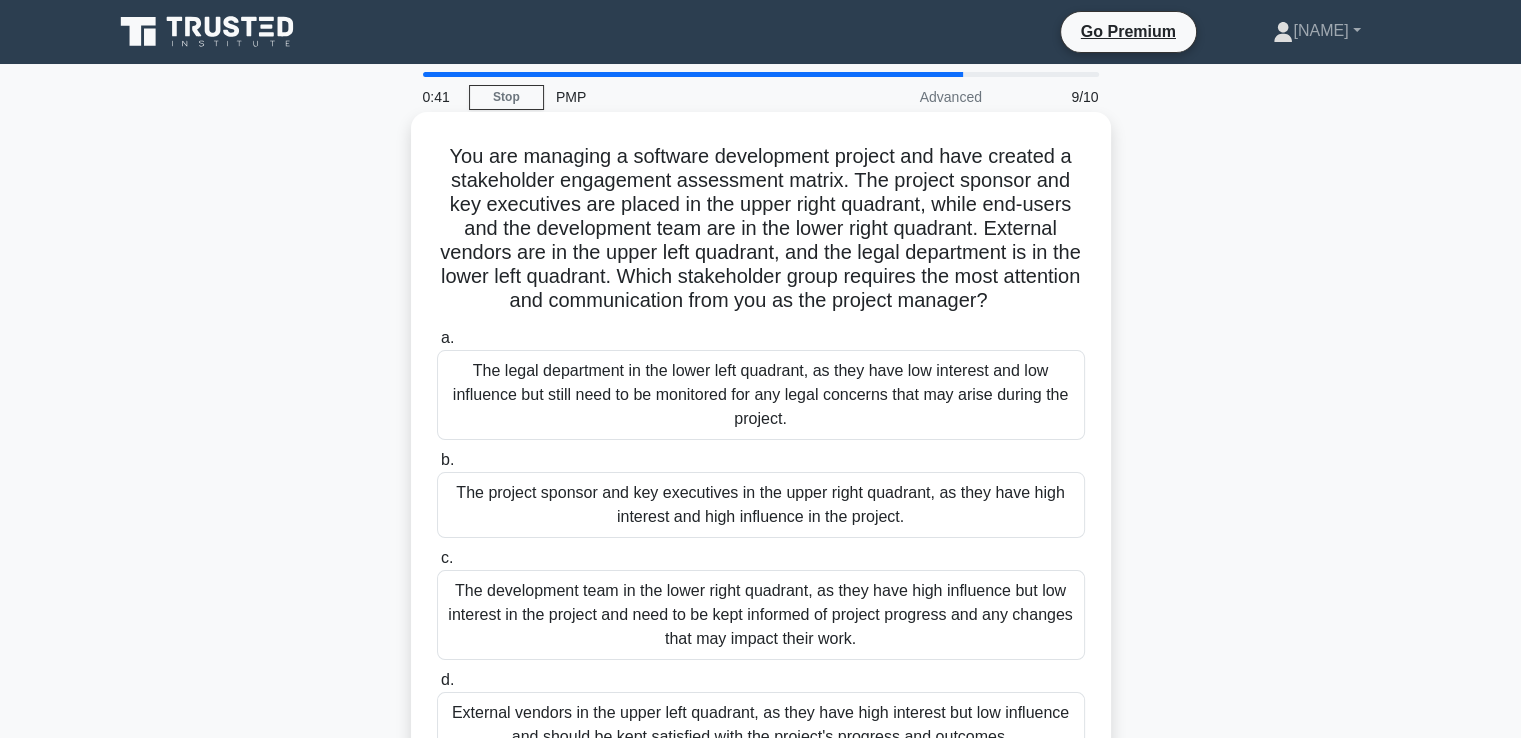 click on "The project sponsor and key executives in the upper right quadrant, as they have high interest and high influence in the project." at bounding box center (761, 505) 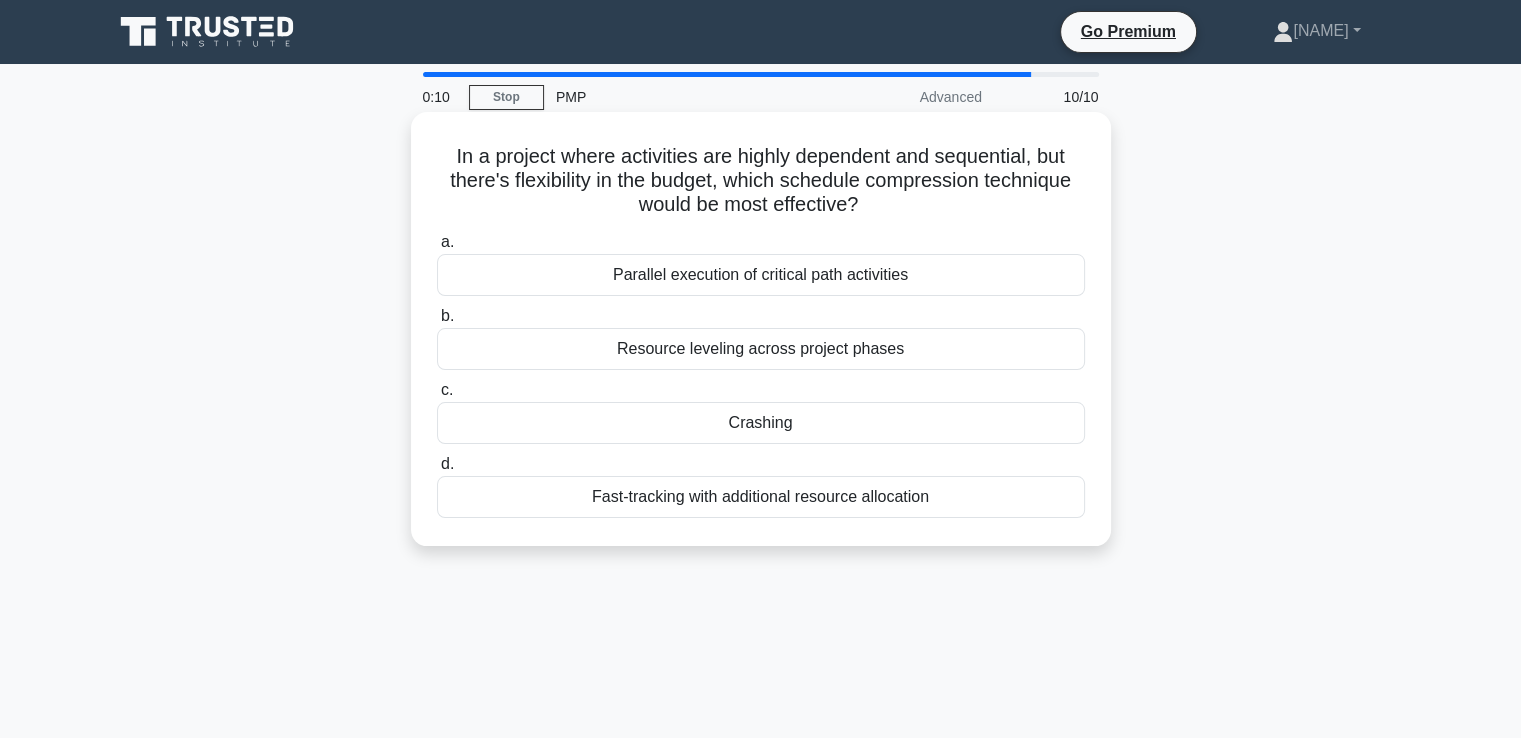 click on "Crashing" at bounding box center (761, 423) 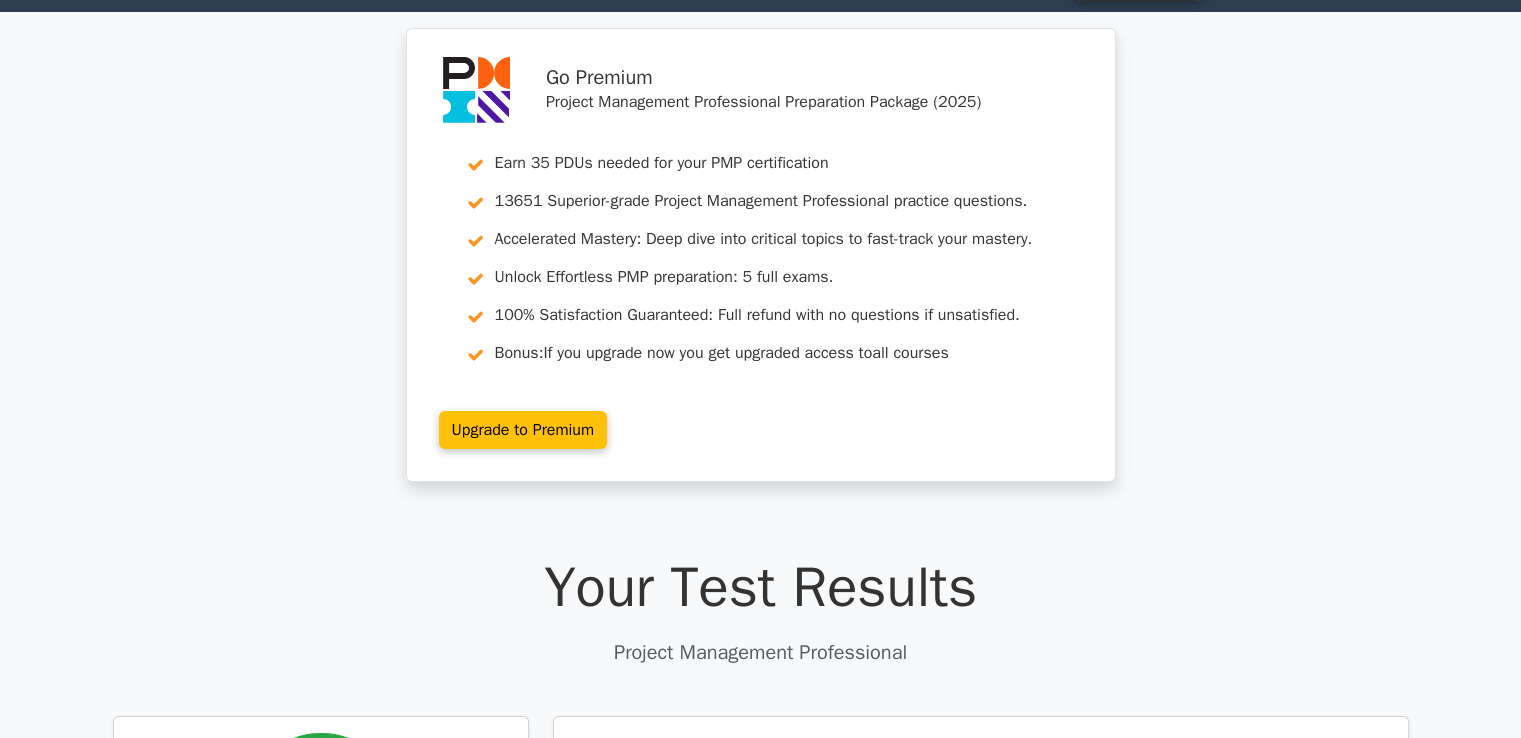 scroll, scrollTop: 100, scrollLeft: 0, axis: vertical 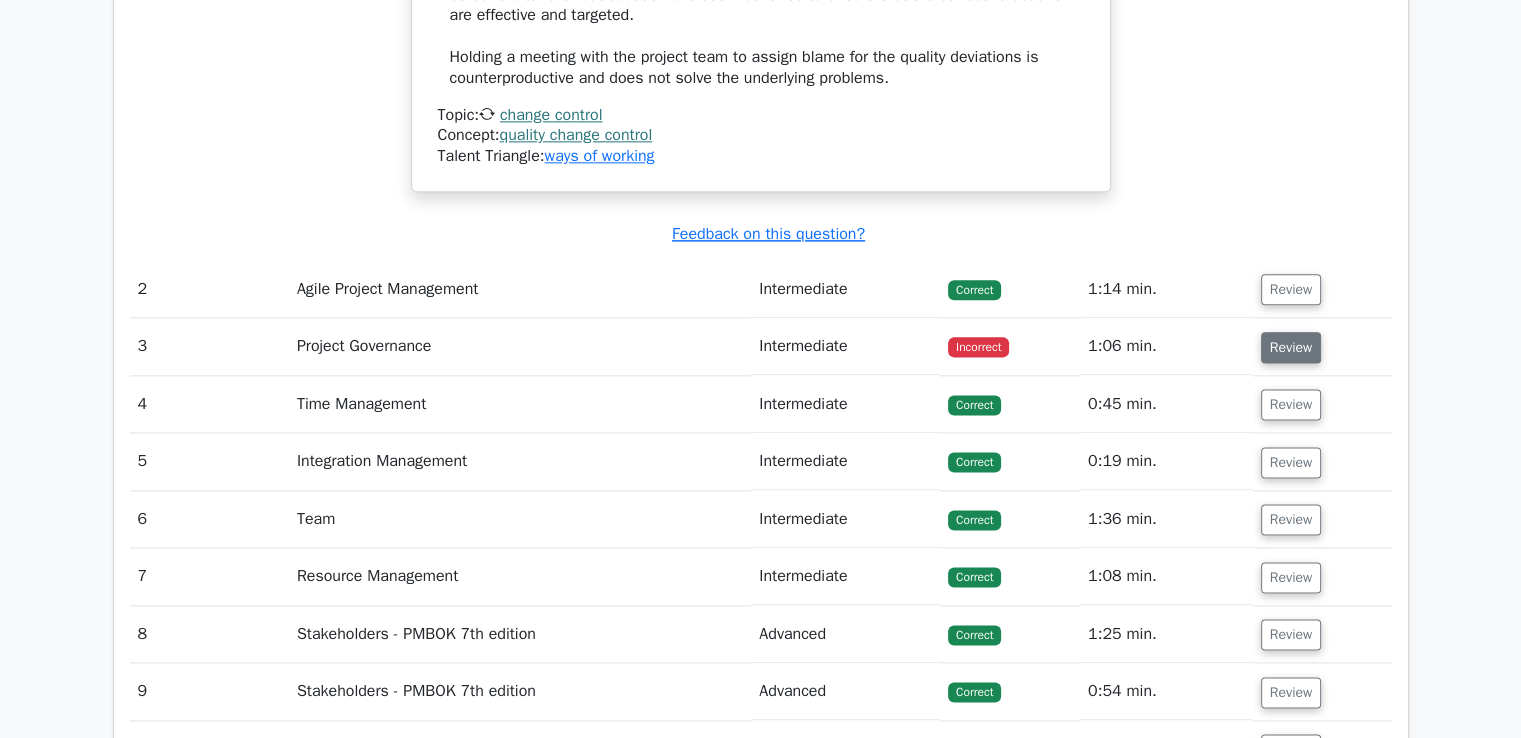 click on "Review" at bounding box center [1291, 347] 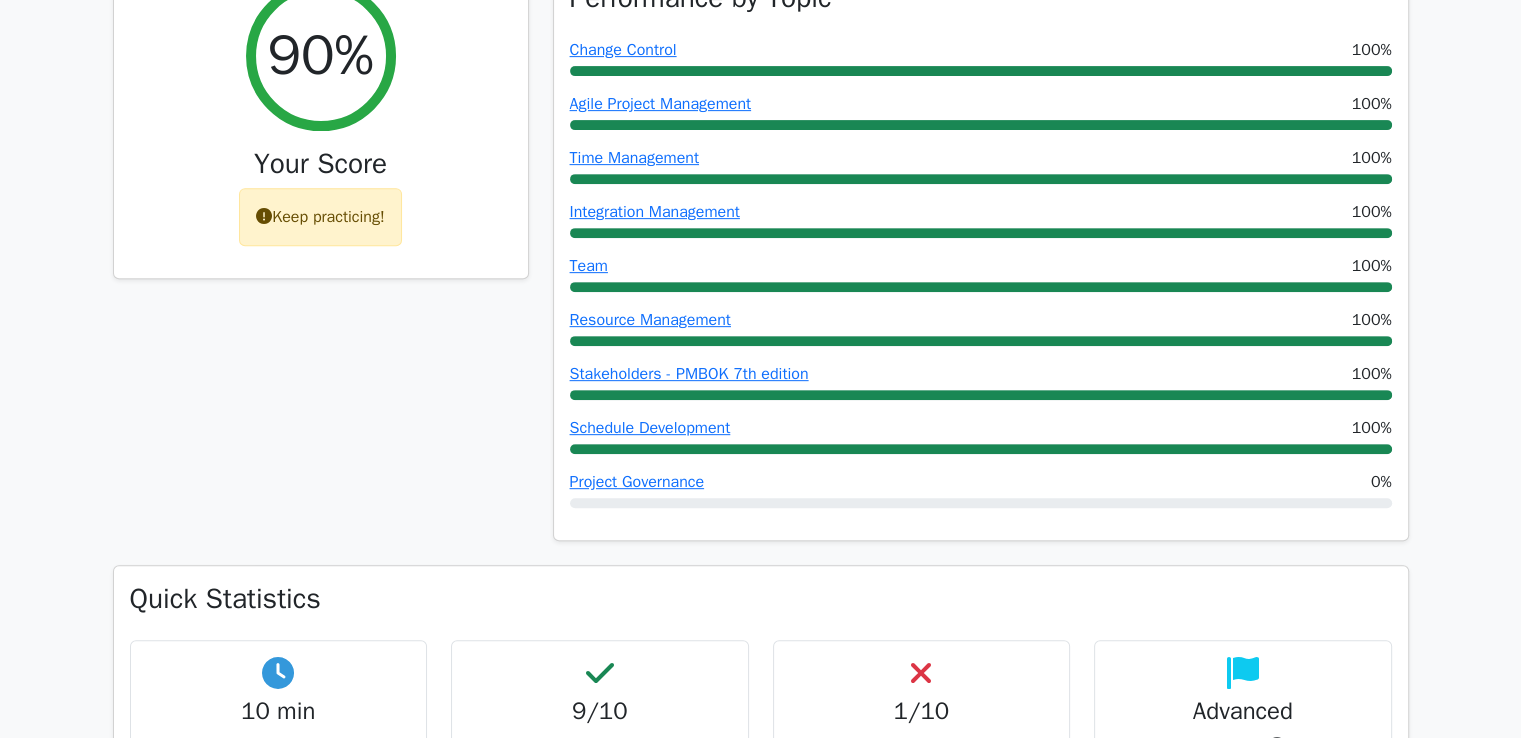 scroll, scrollTop: 800, scrollLeft: 0, axis: vertical 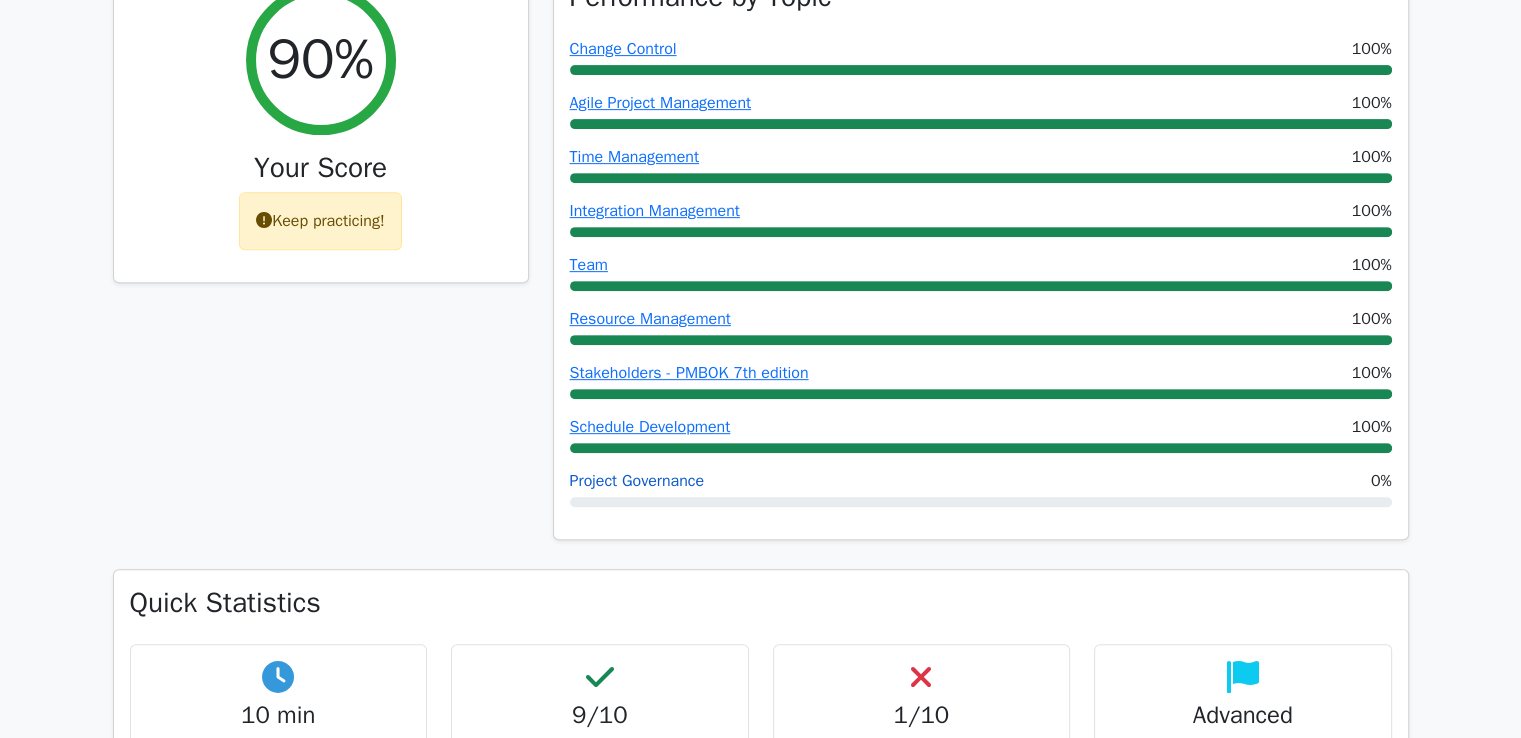 click on "Project Governance" at bounding box center (637, 481) 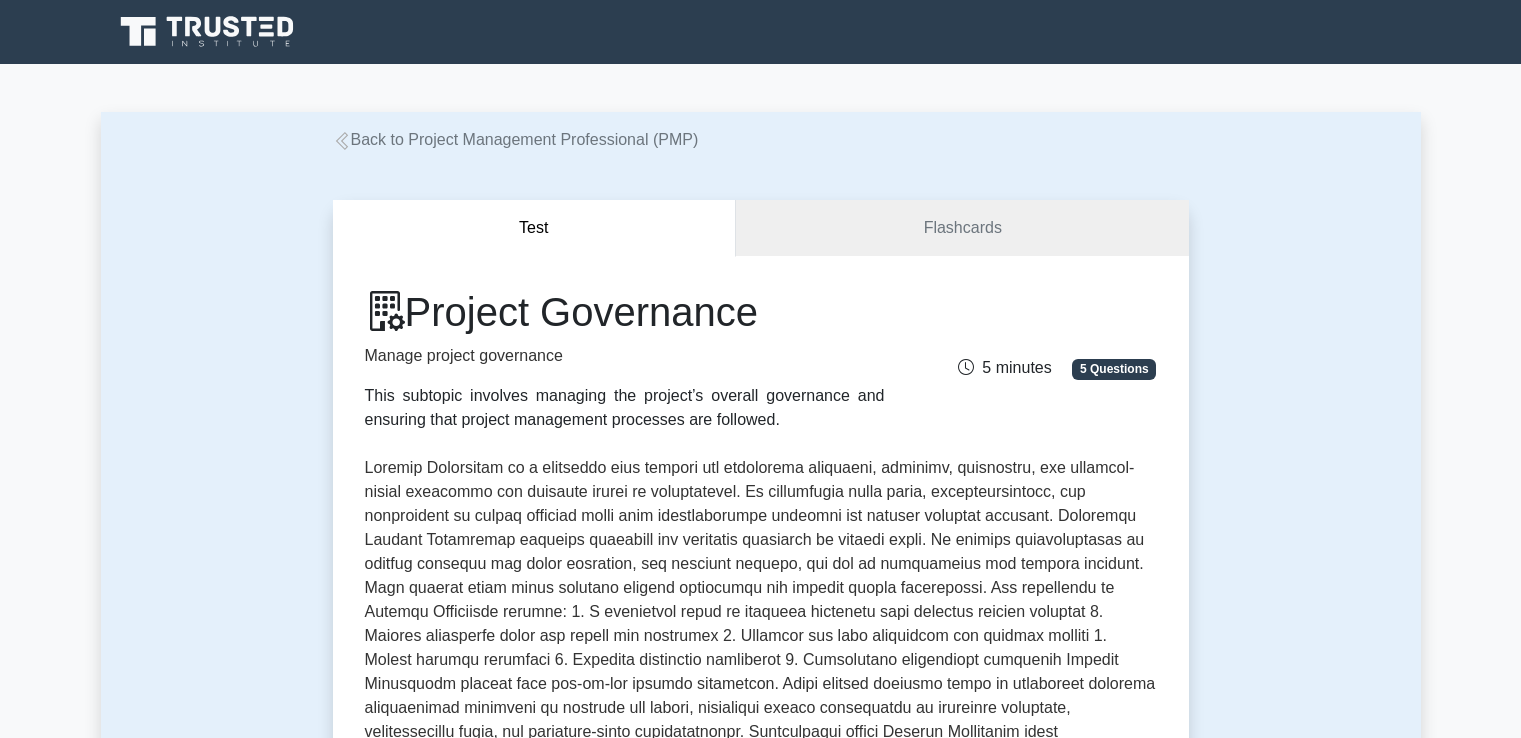 scroll, scrollTop: 0, scrollLeft: 0, axis: both 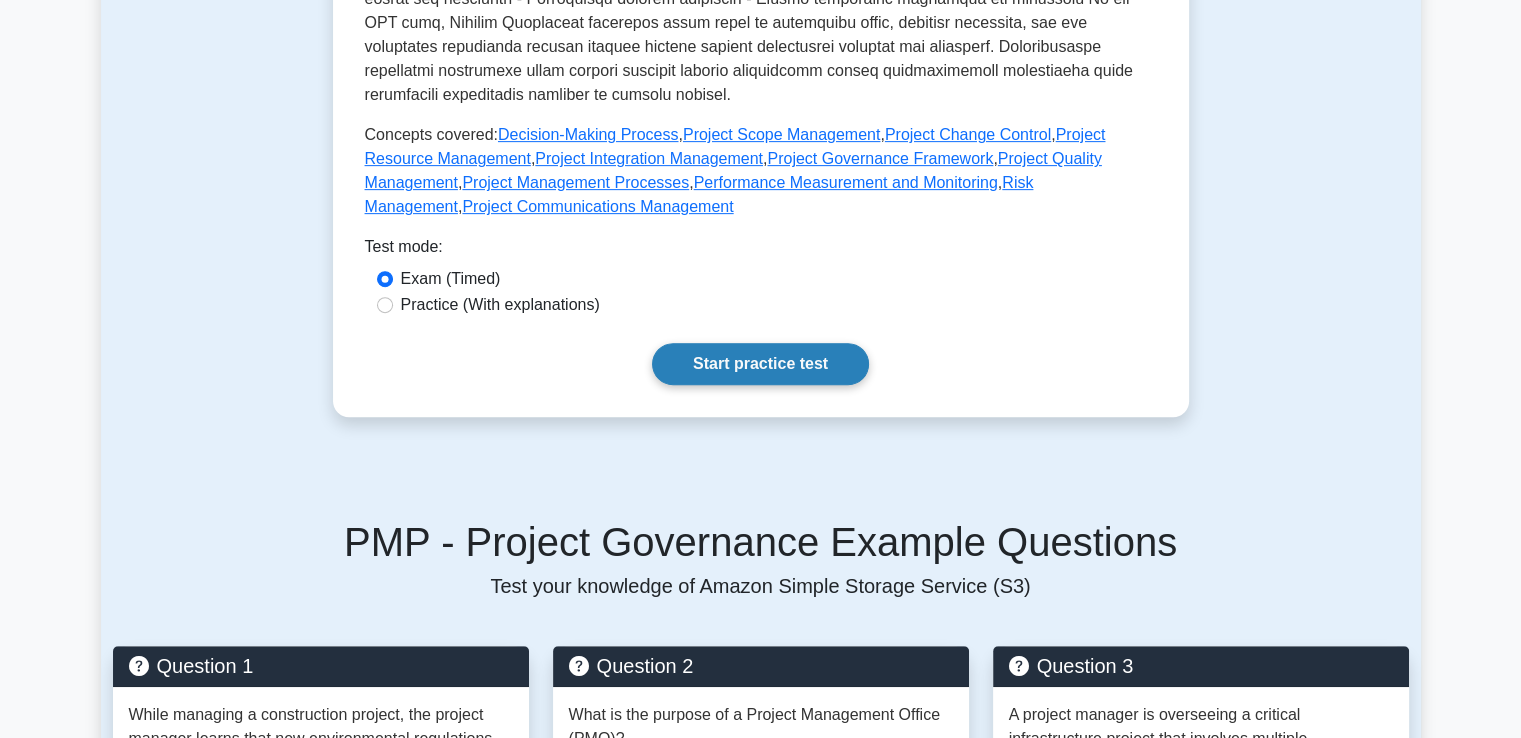 click on "Start practice test" at bounding box center (760, 364) 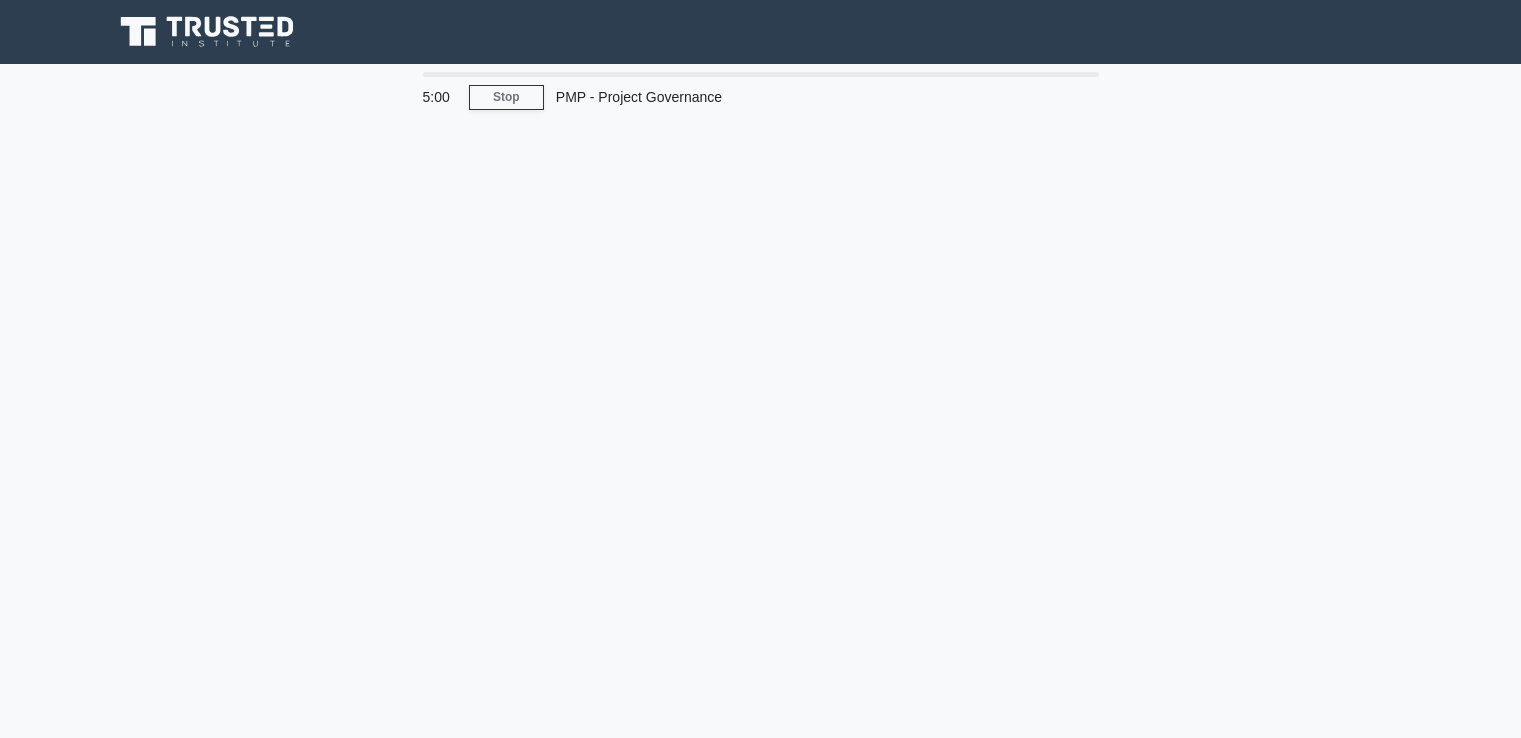 scroll, scrollTop: 0, scrollLeft: 0, axis: both 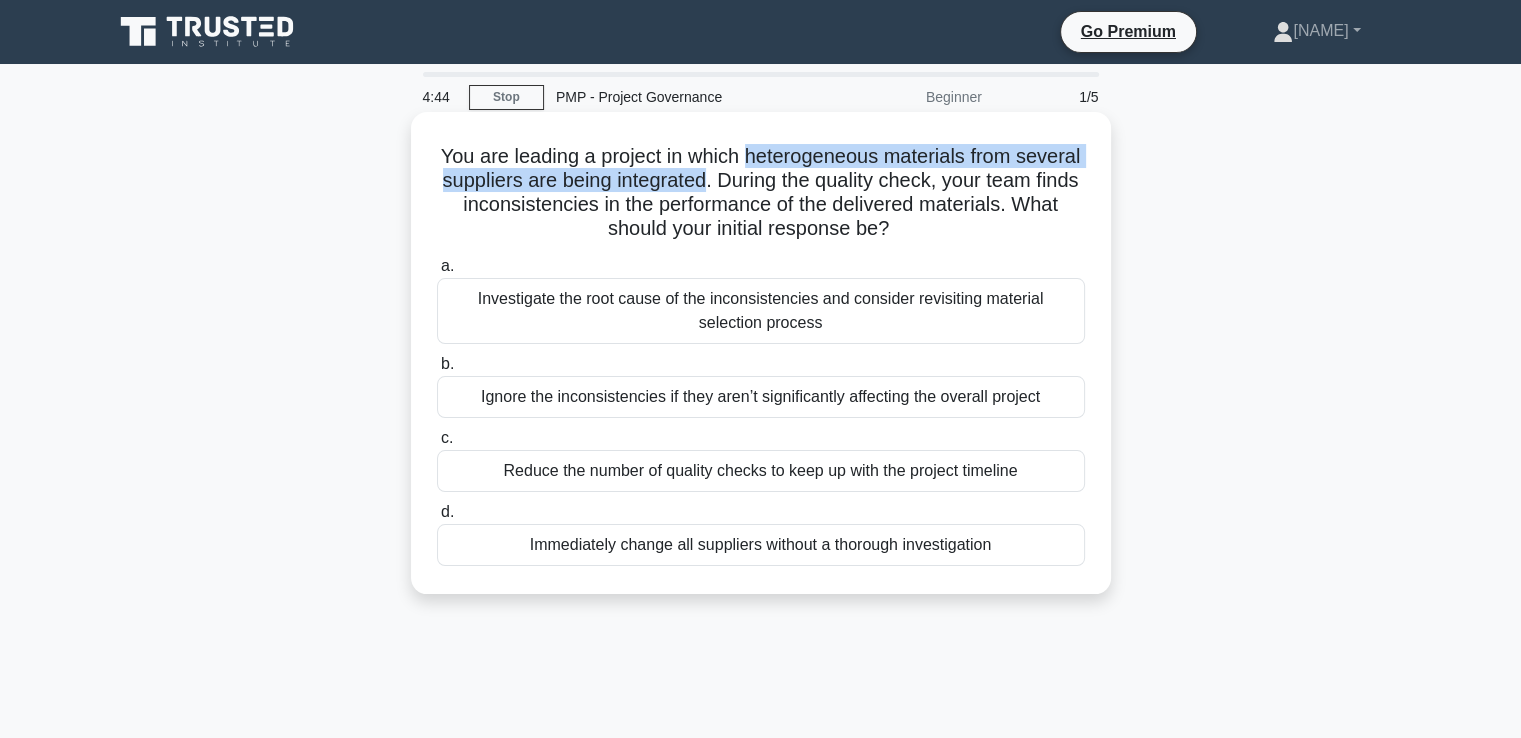drag, startPoint x: 779, startPoint y: 157, endPoint x: 786, endPoint y: 185, distance: 28.86174 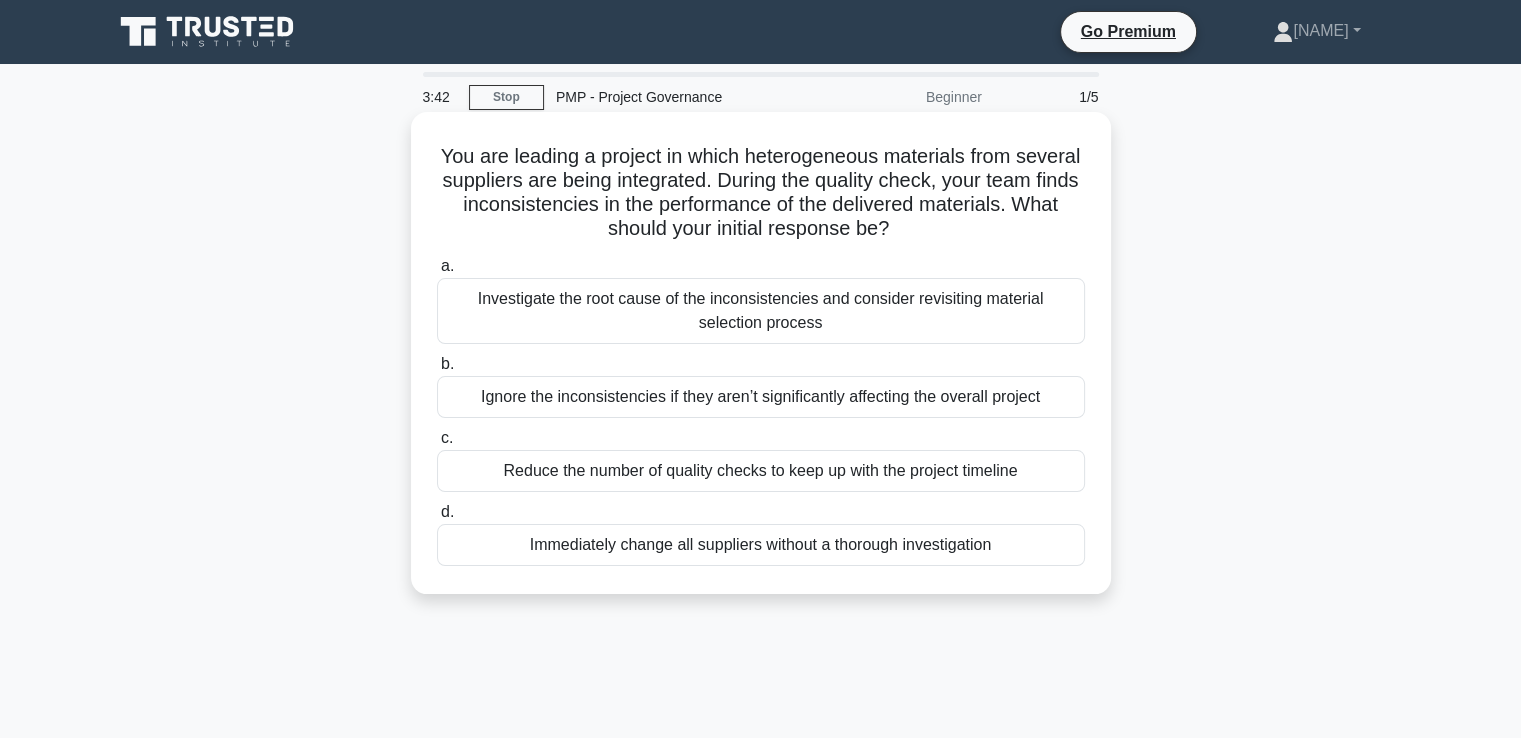 click on "Investigate the root cause of the inconsistencies and consider revisiting material selection process" at bounding box center (761, 311) 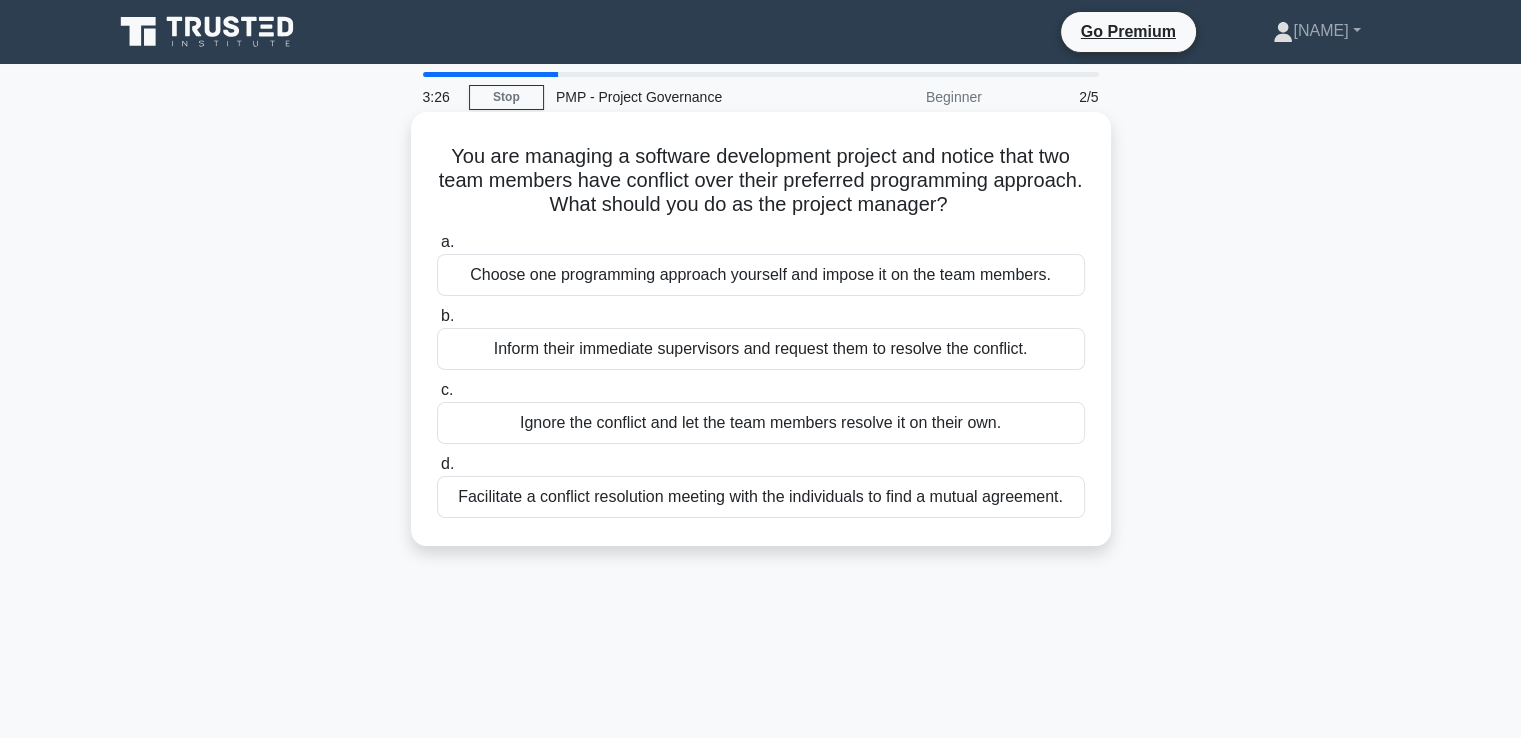 click on "Facilitate a conflict resolution meeting with the individuals to find a mutual agreement." at bounding box center (761, 497) 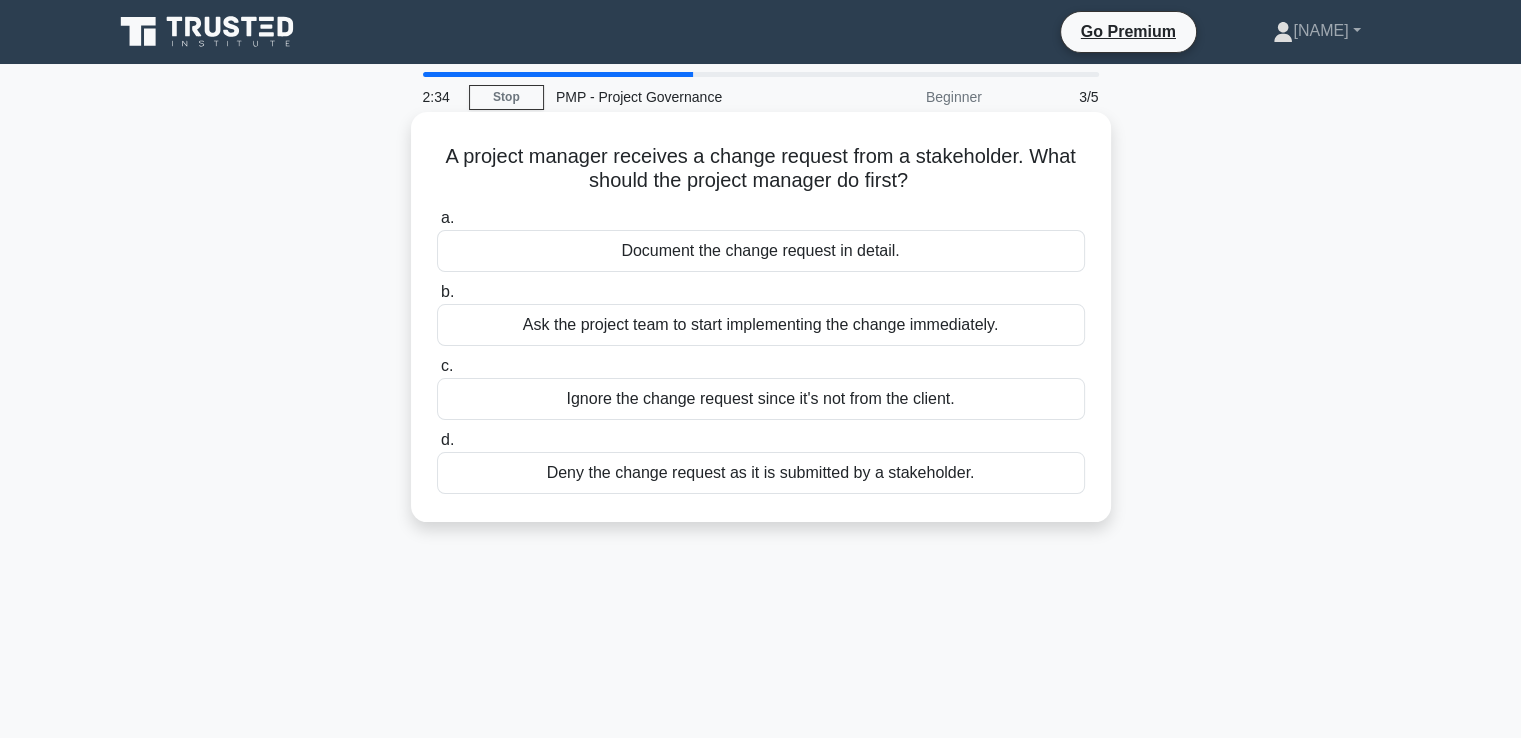 click on "Document the change request in detail." at bounding box center [761, 251] 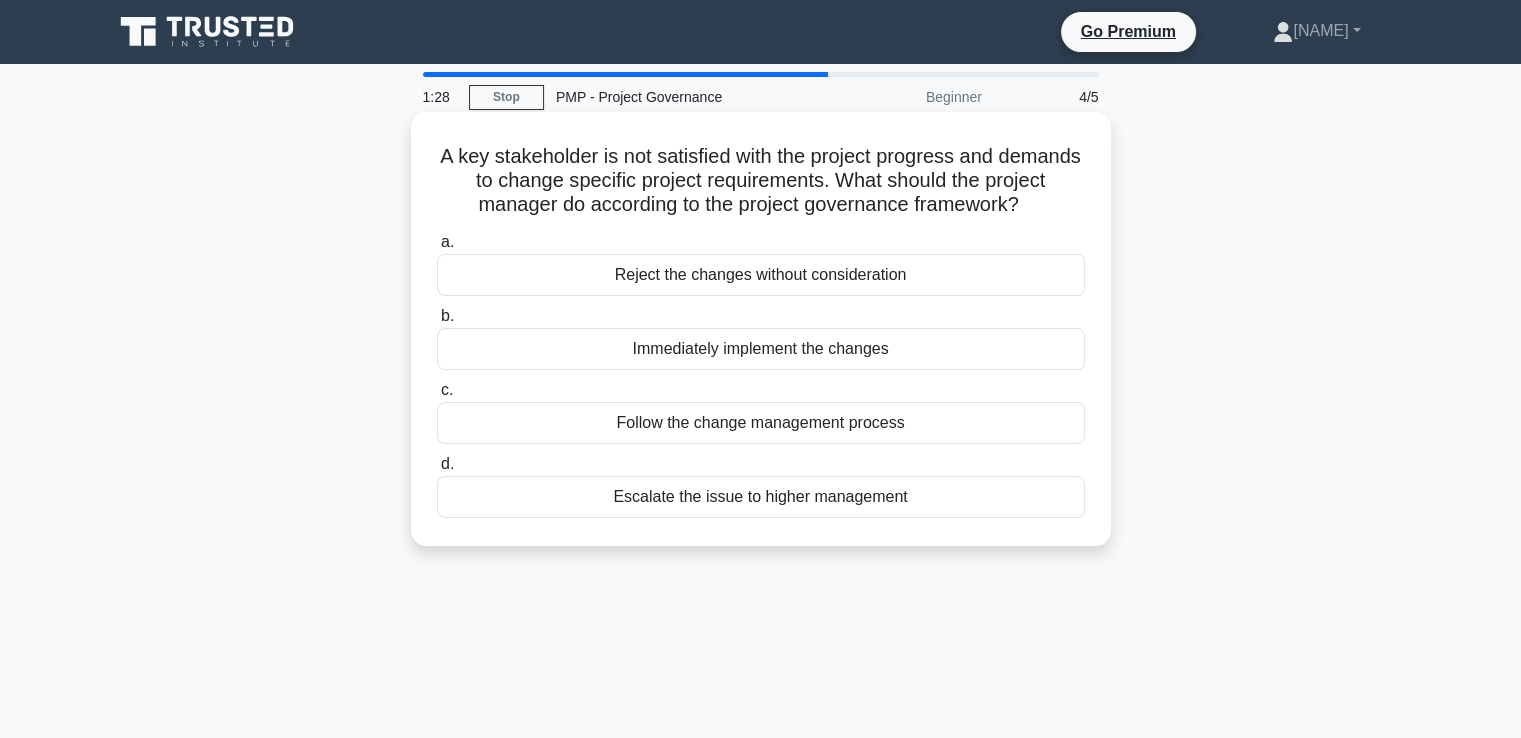 click on "Follow the change management process" at bounding box center (761, 423) 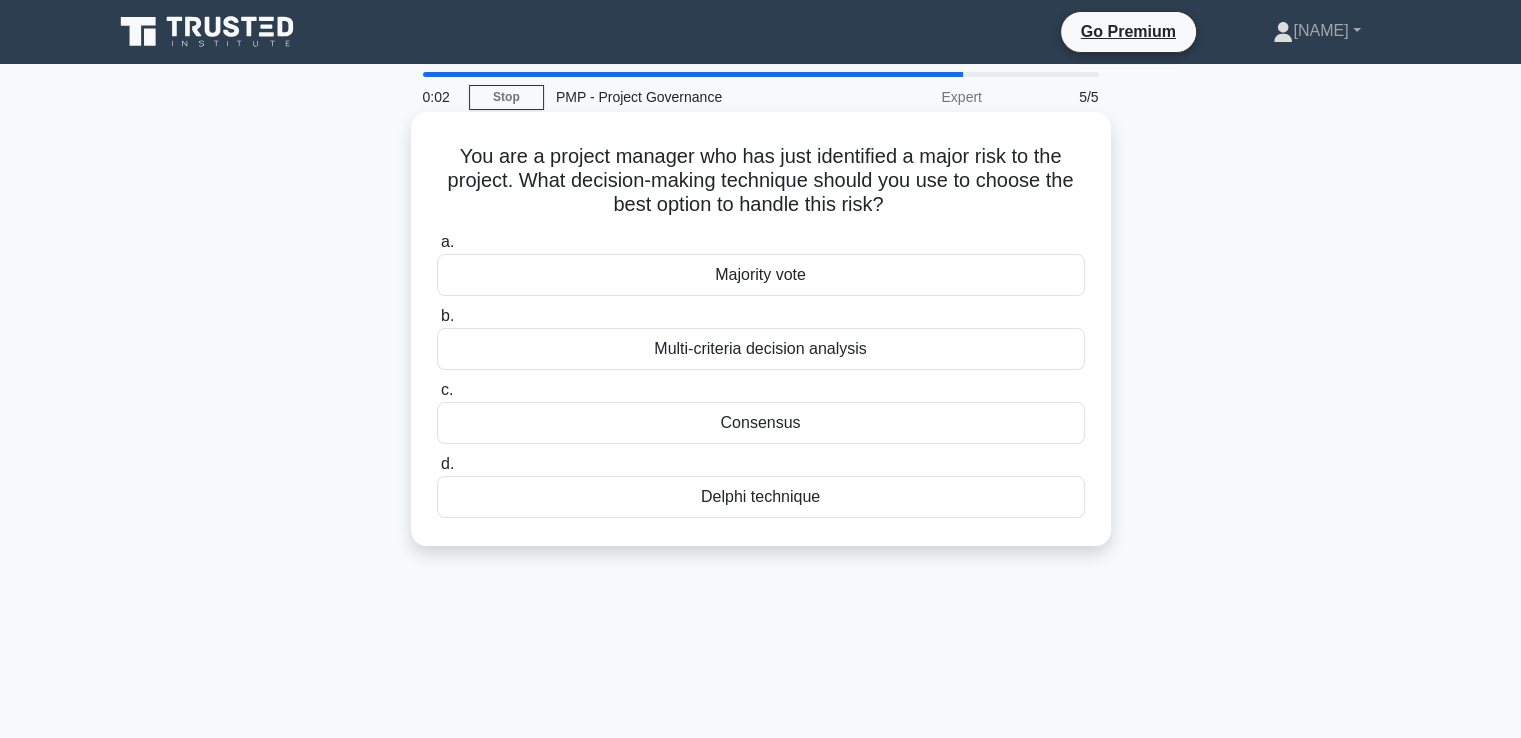 click on "Multi-criteria decision analysis" at bounding box center [761, 349] 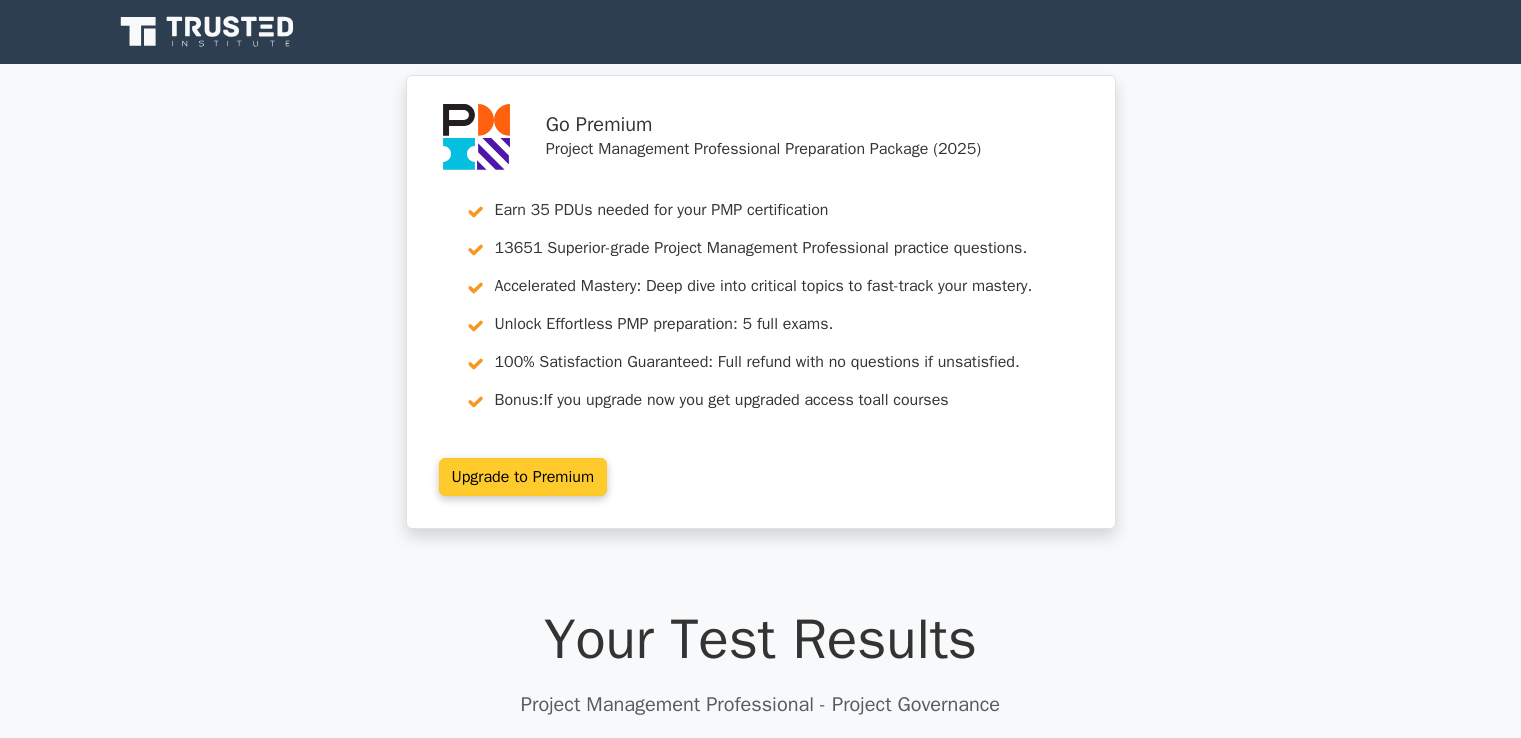 scroll, scrollTop: 0, scrollLeft: 0, axis: both 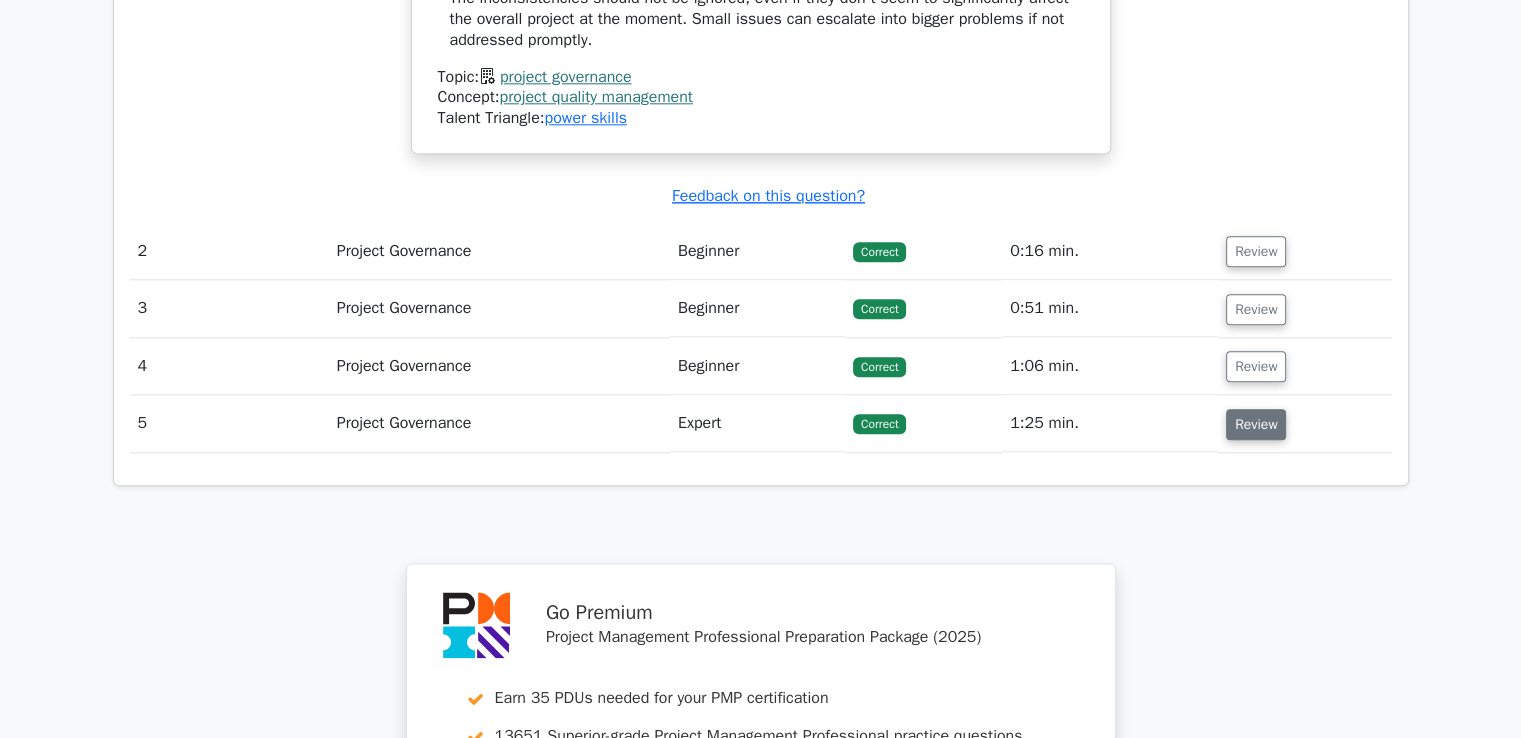 click on "Review" at bounding box center [1256, 424] 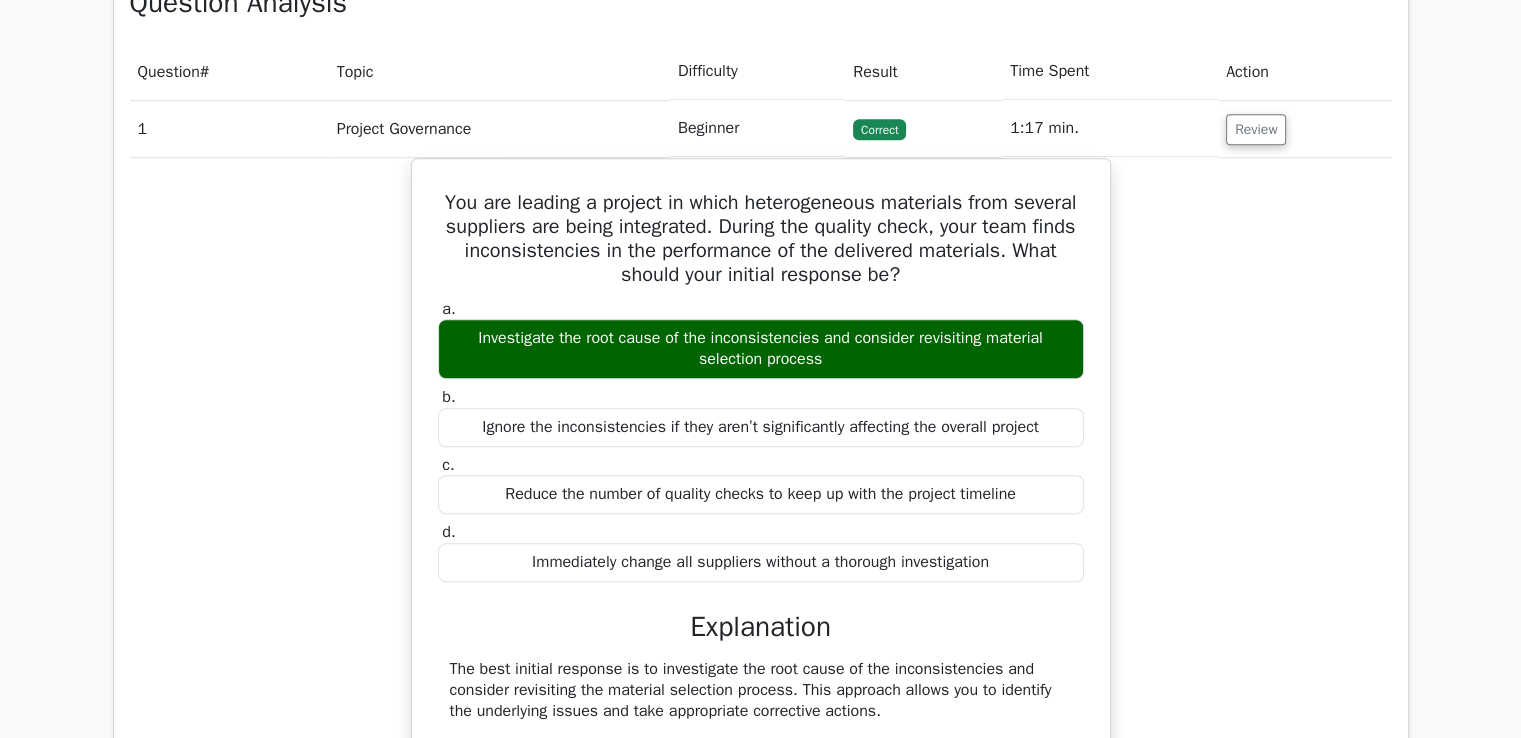 scroll, scrollTop: 700, scrollLeft: 0, axis: vertical 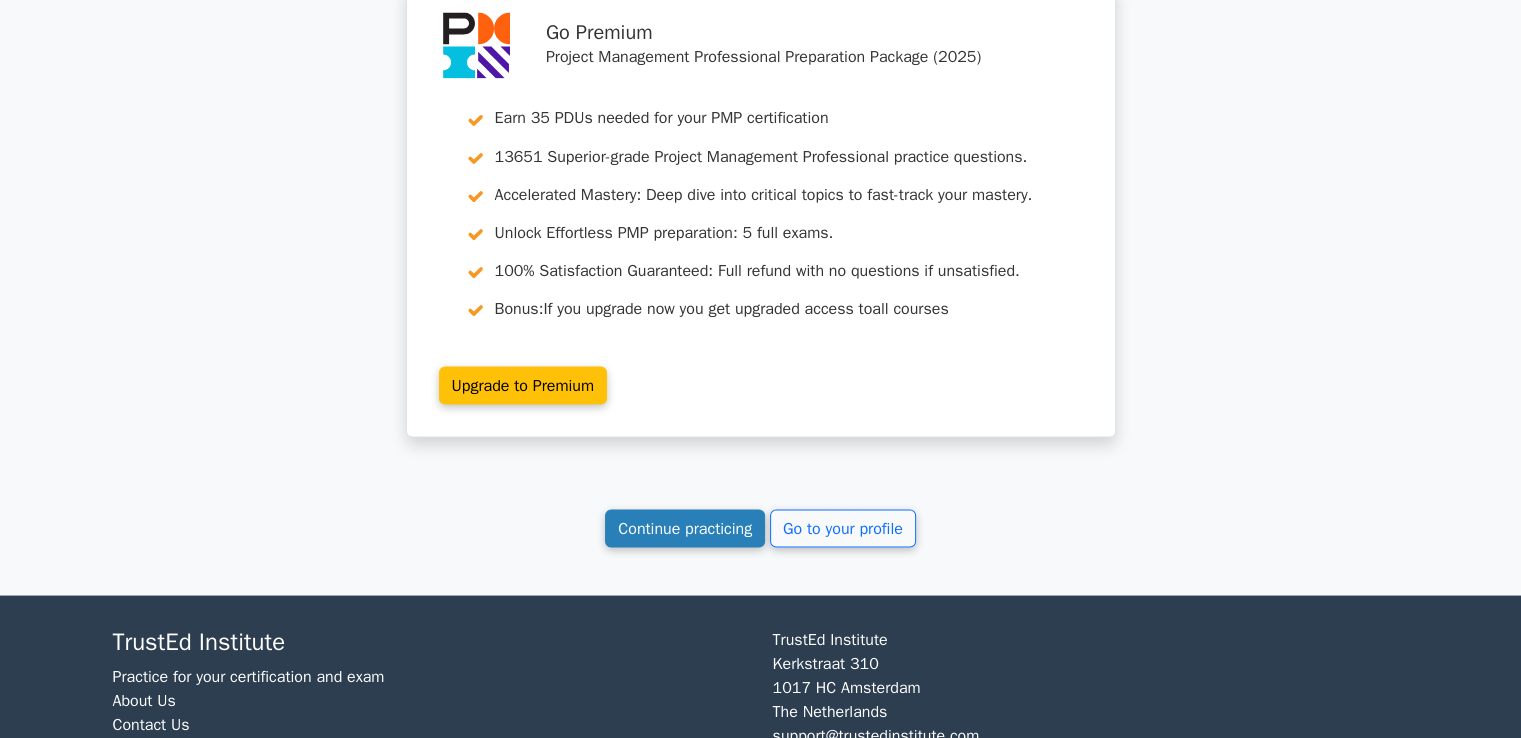click on "Continue practicing" at bounding box center (685, 528) 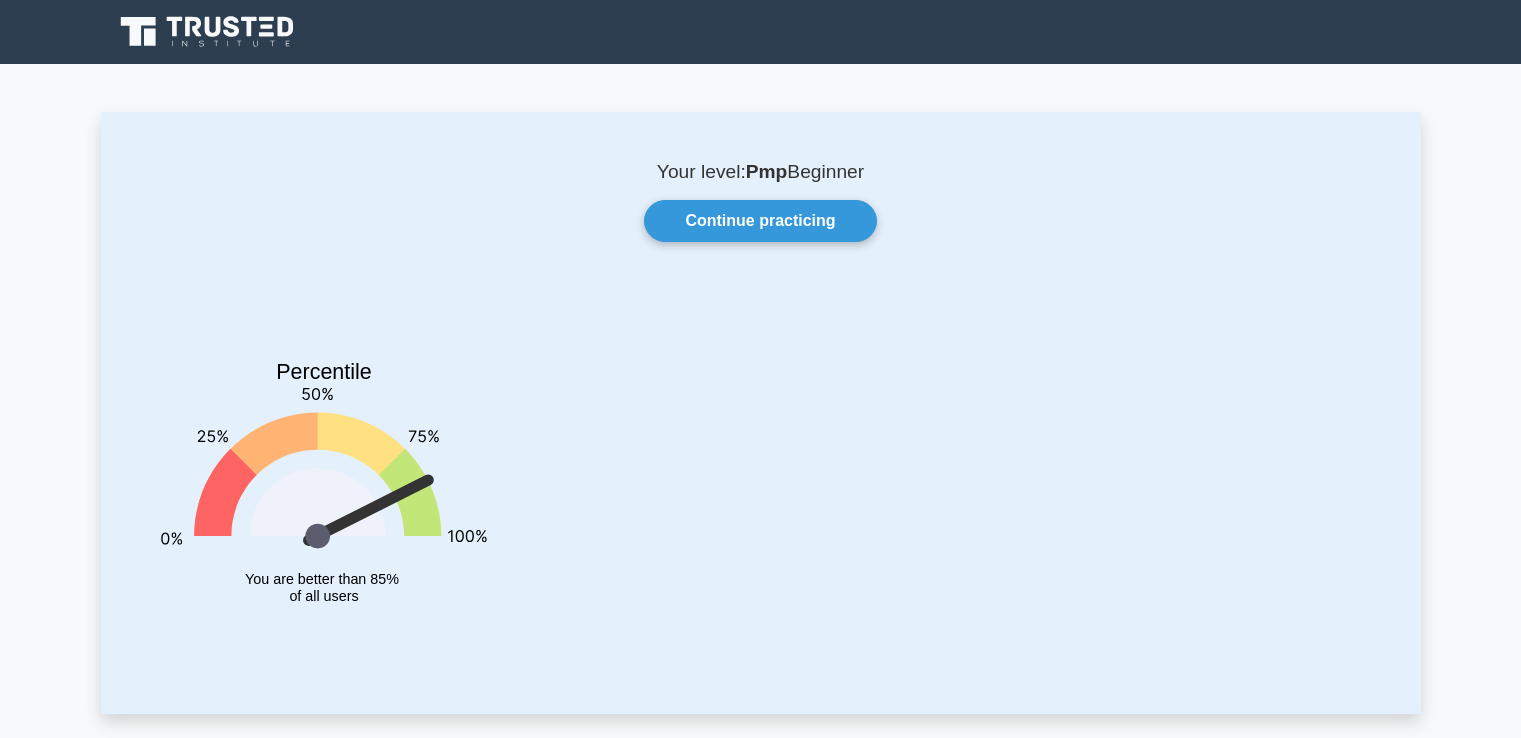 scroll, scrollTop: 0, scrollLeft: 0, axis: both 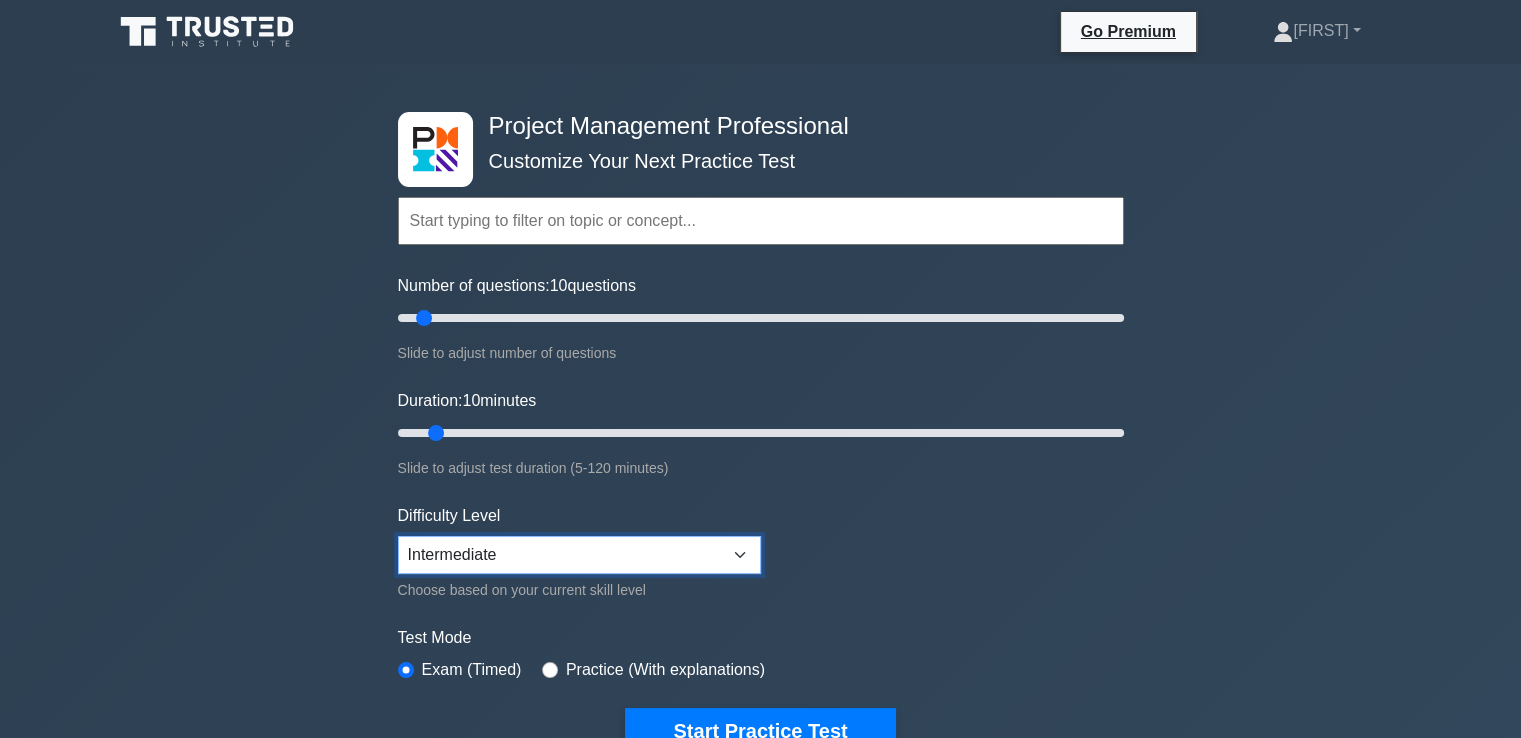 click on "Beginner
Intermediate
Expert" at bounding box center (579, 555) 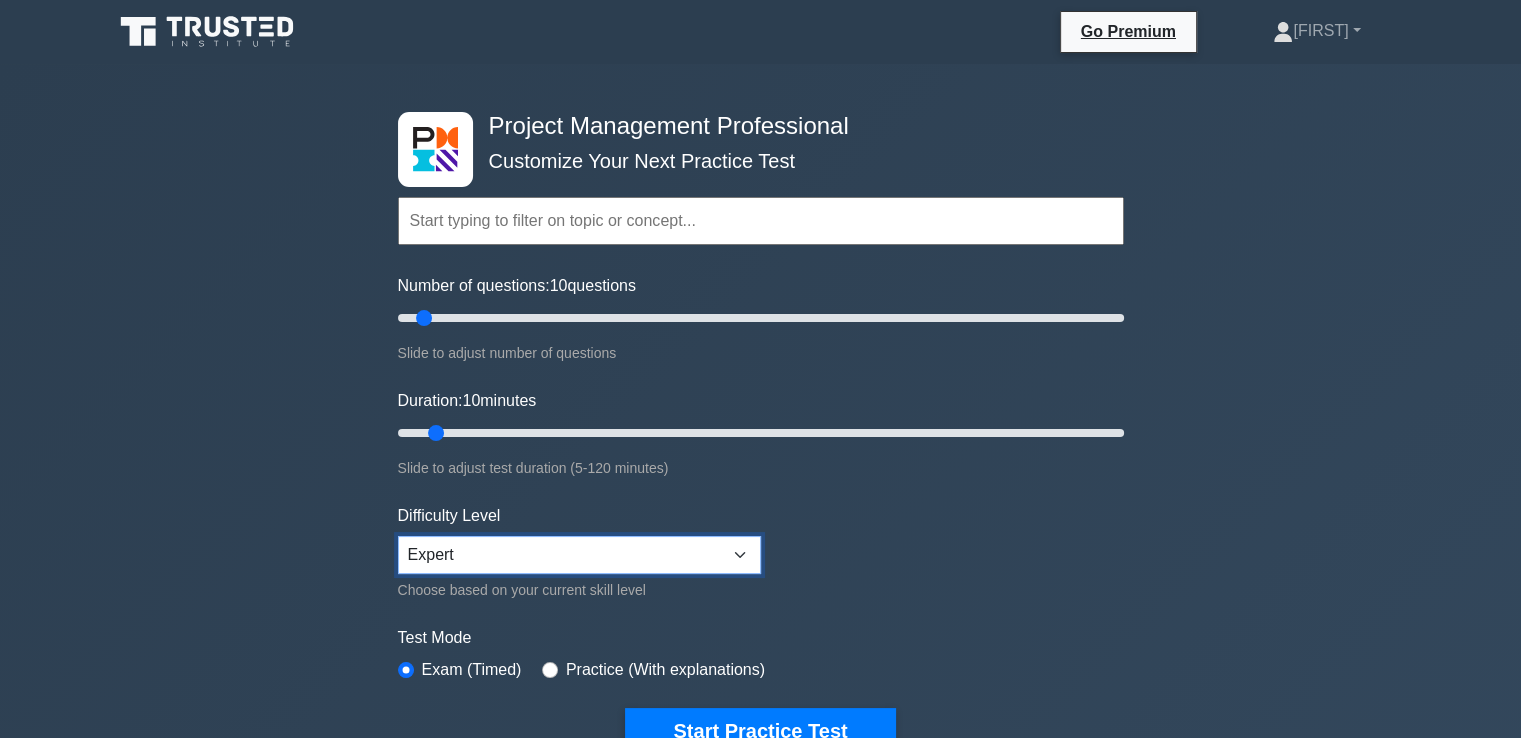 click on "Beginner
Intermediate
Expert" at bounding box center (579, 555) 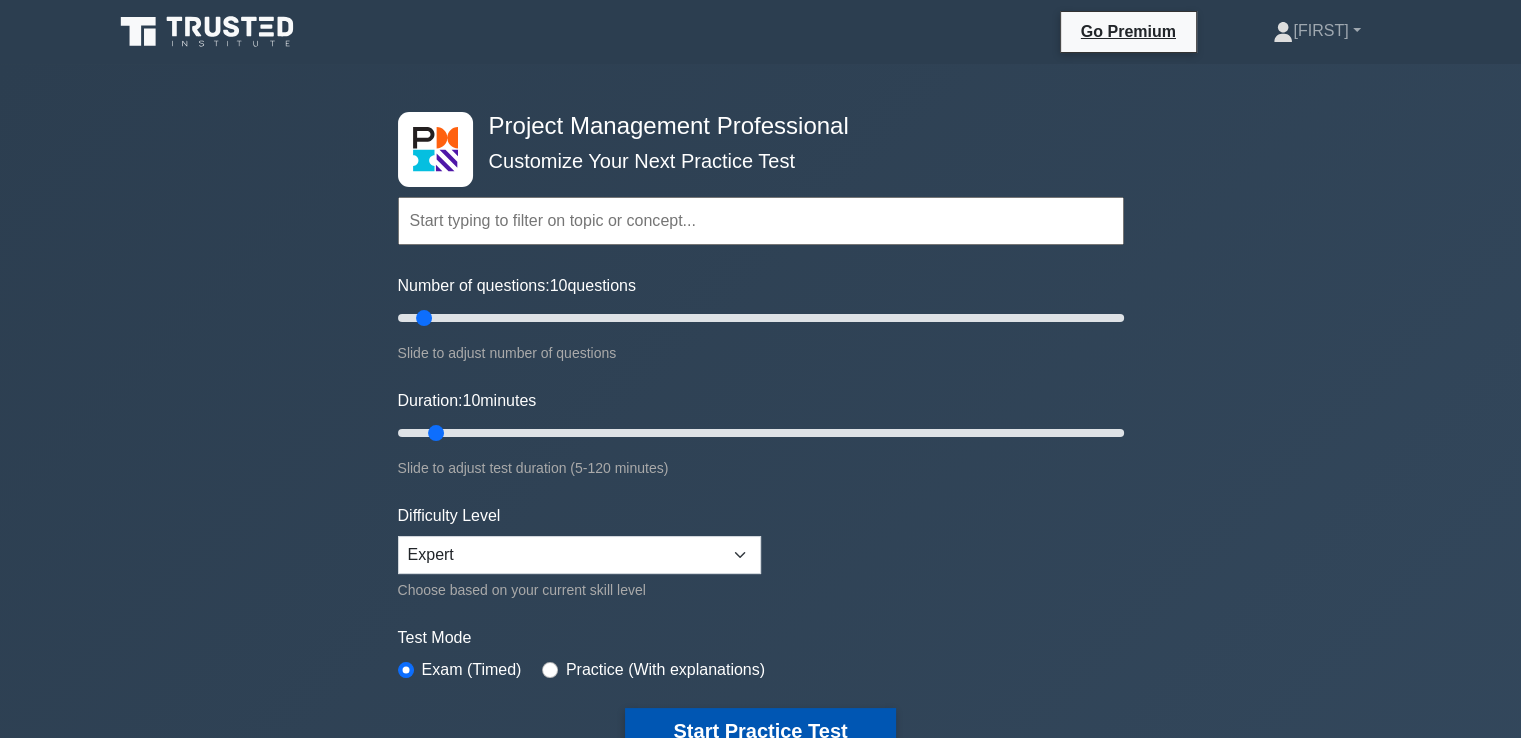 click on "Start Practice Test" at bounding box center (760, 731) 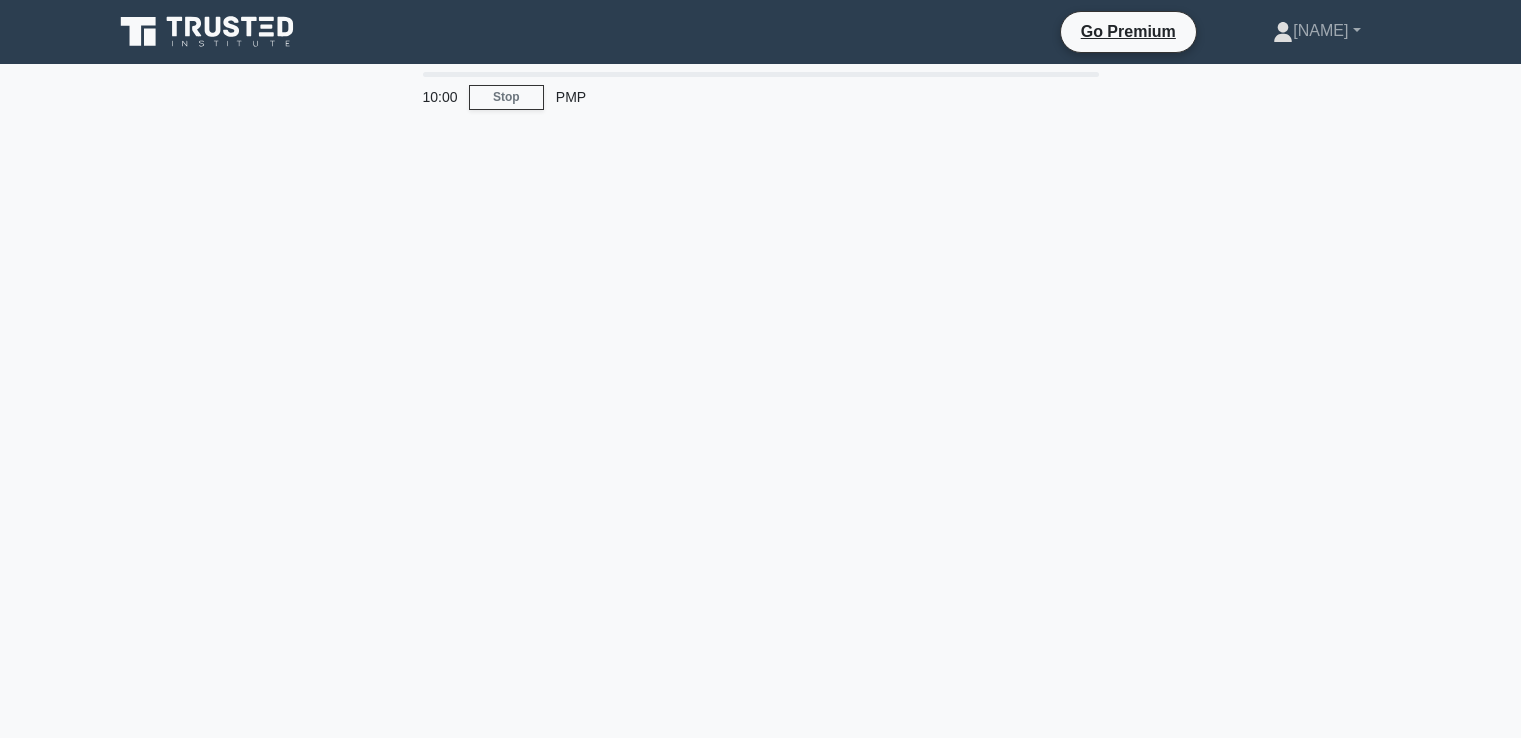 scroll, scrollTop: 0, scrollLeft: 0, axis: both 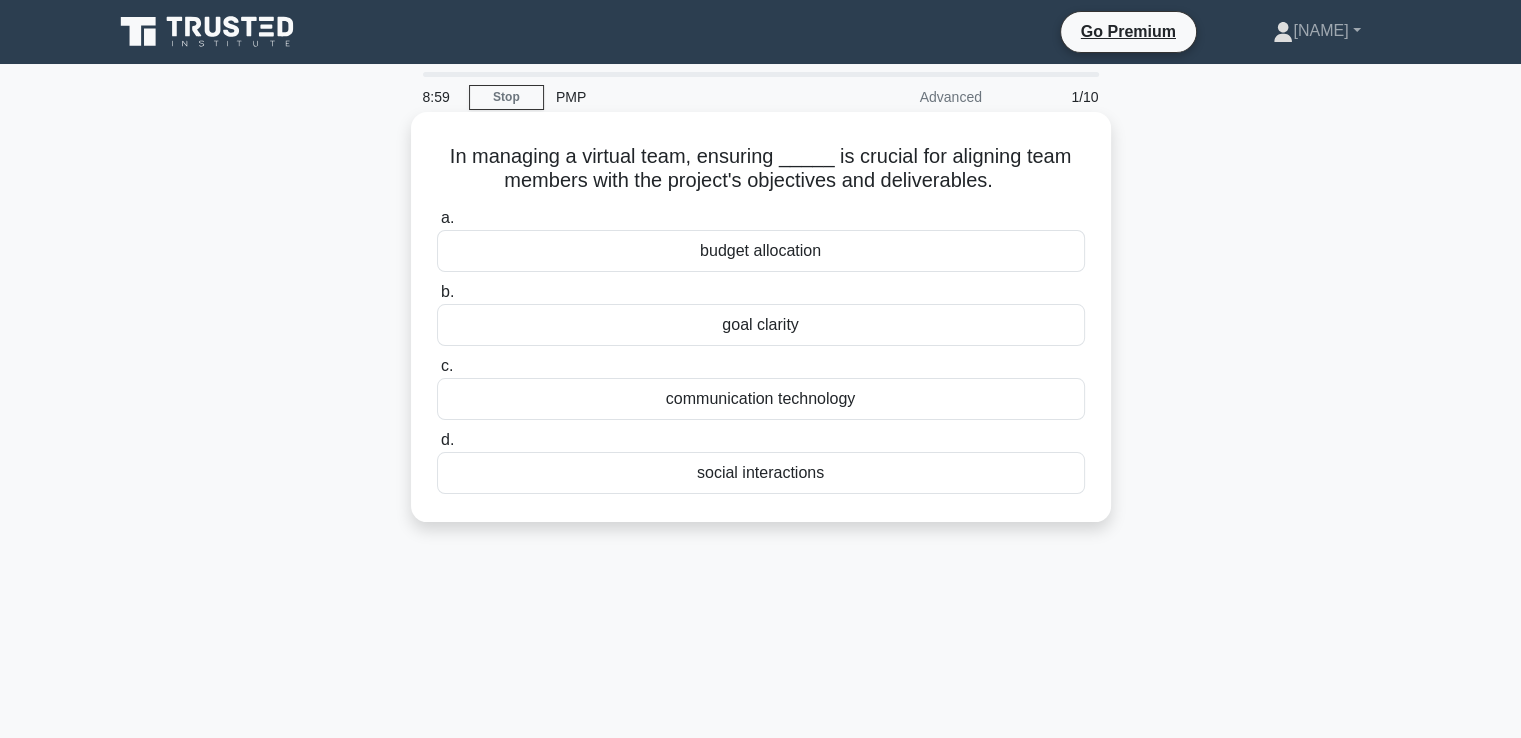 click on "communication technology" at bounding box center [761, 399] 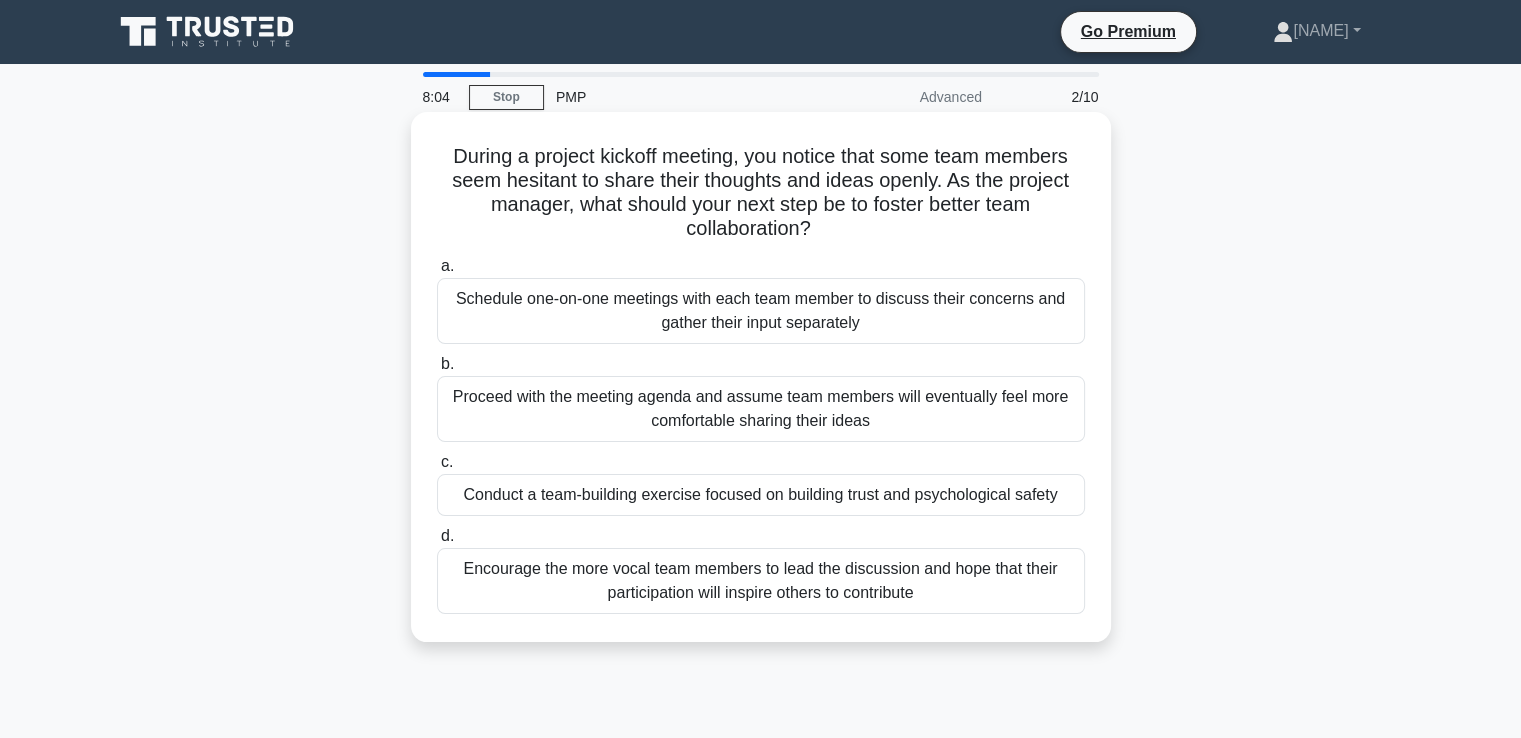 click on "Schedule one-on-one meetings with each team member to discuss their concerns and gather their input separately" at bounding box center [761, 311] 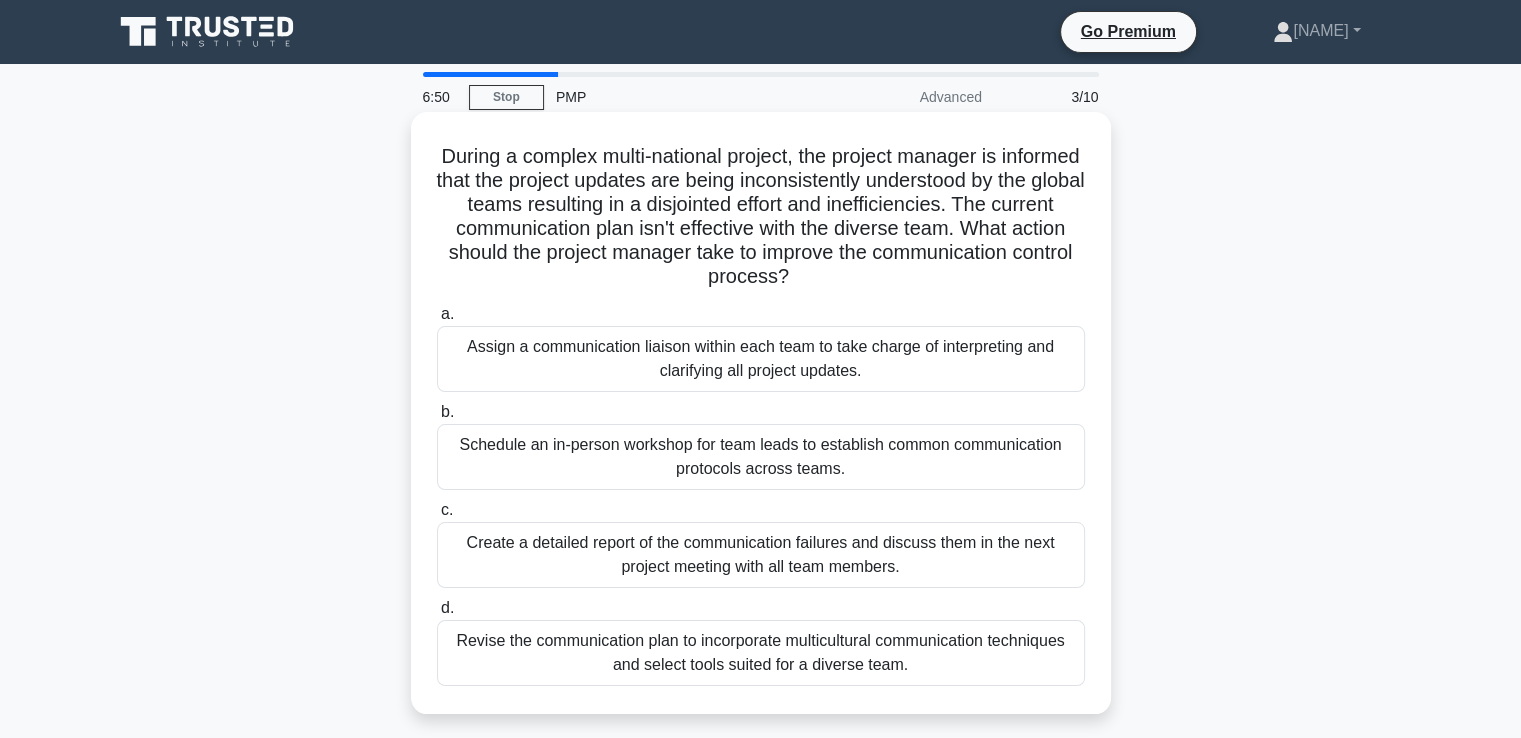 click on "Revise the communication plan to incorporate multicultural communication techniques and select tools suited for a diverse team." at bounding box center (761, 653) 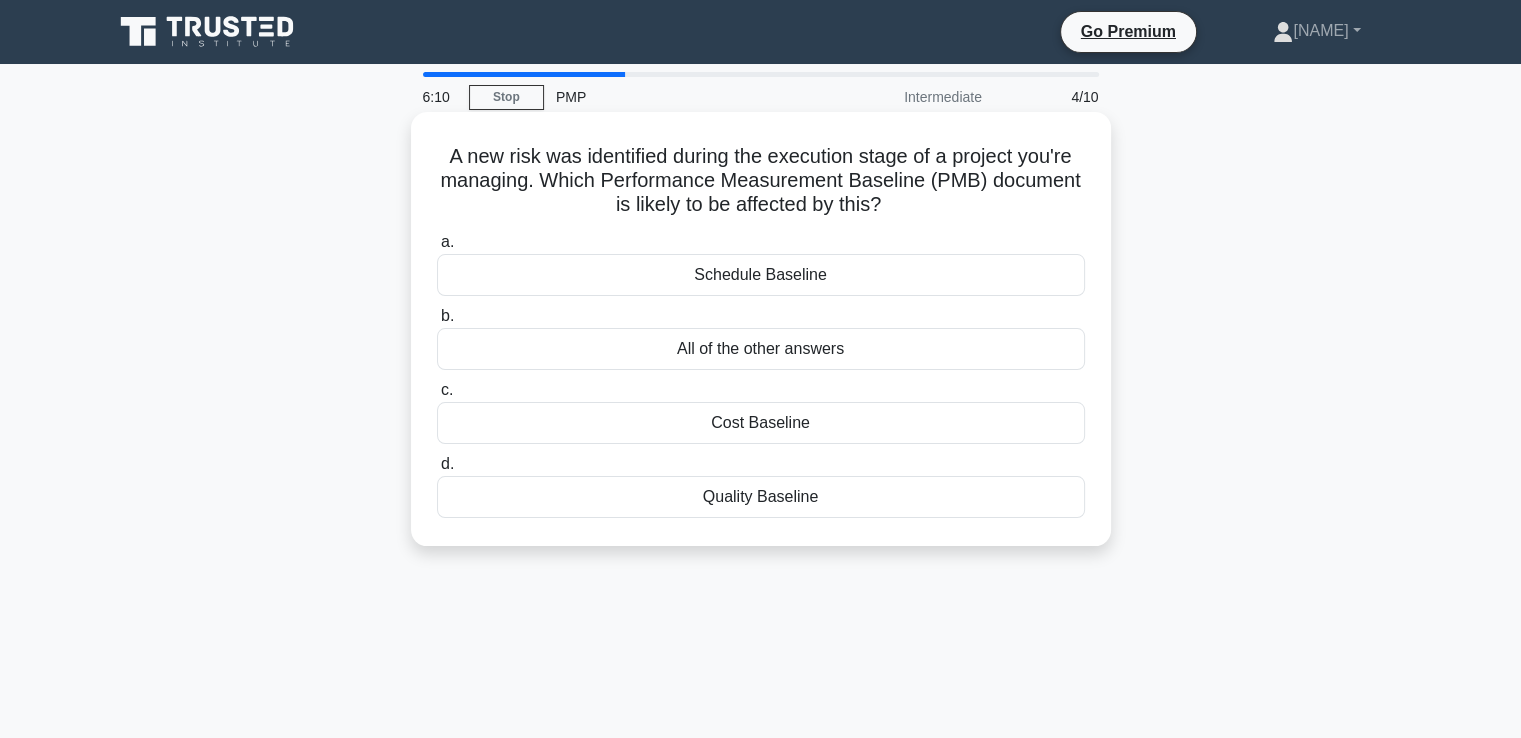 click on "All of the other answers" at bounding box center (761, 349) 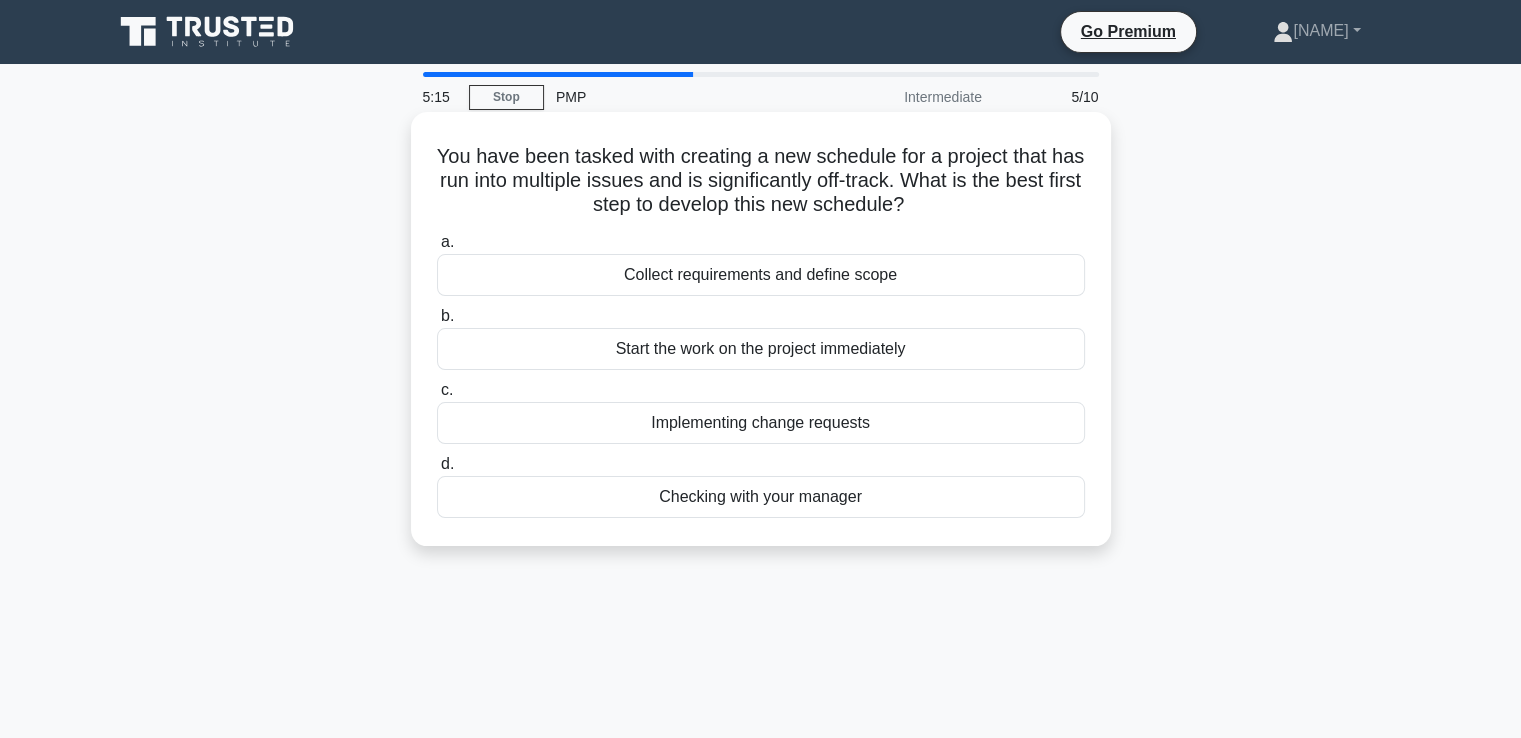 click on "Implementing change requests" at bounding box center [761, 423] 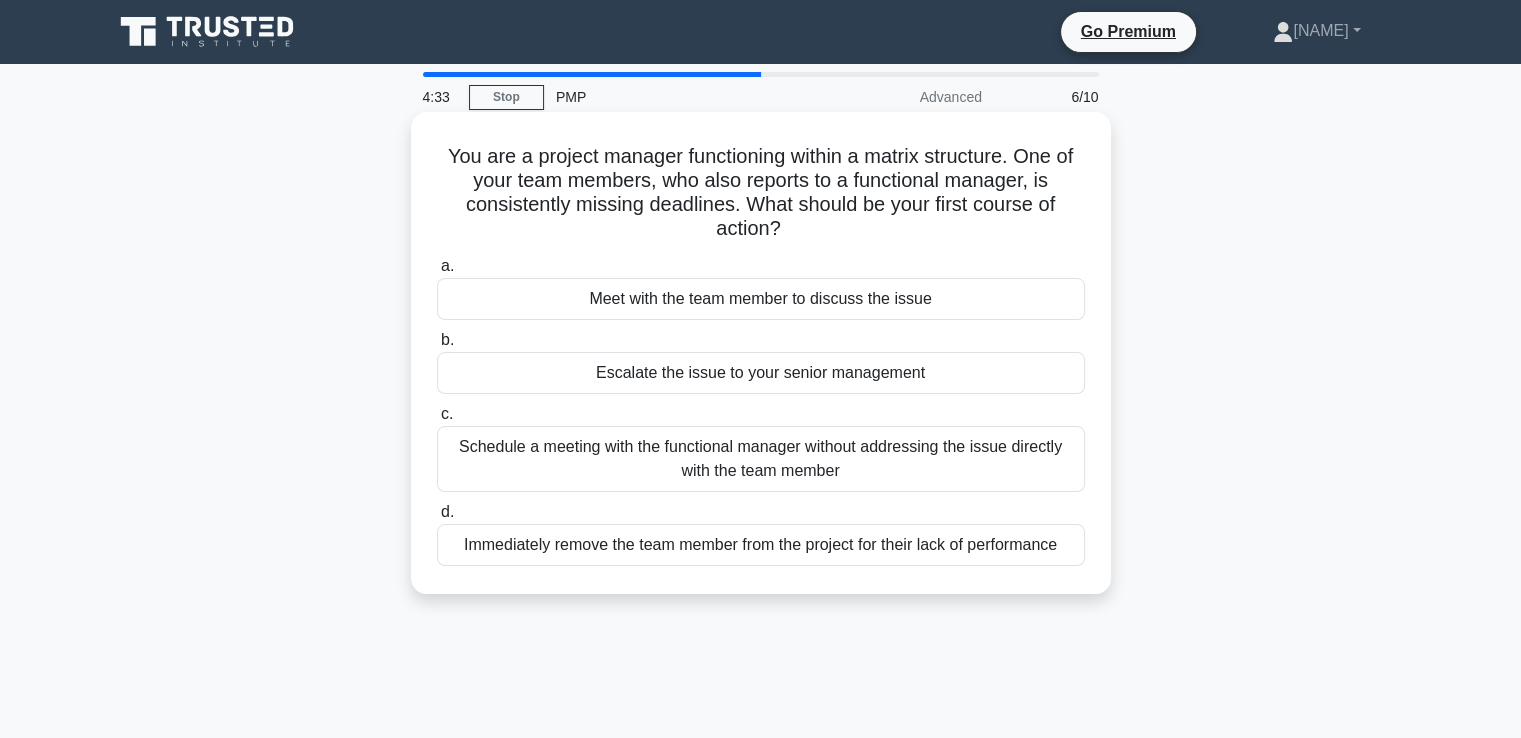 click on "Meet with the team member to discuss the issue" at bounding box center (761, 299) 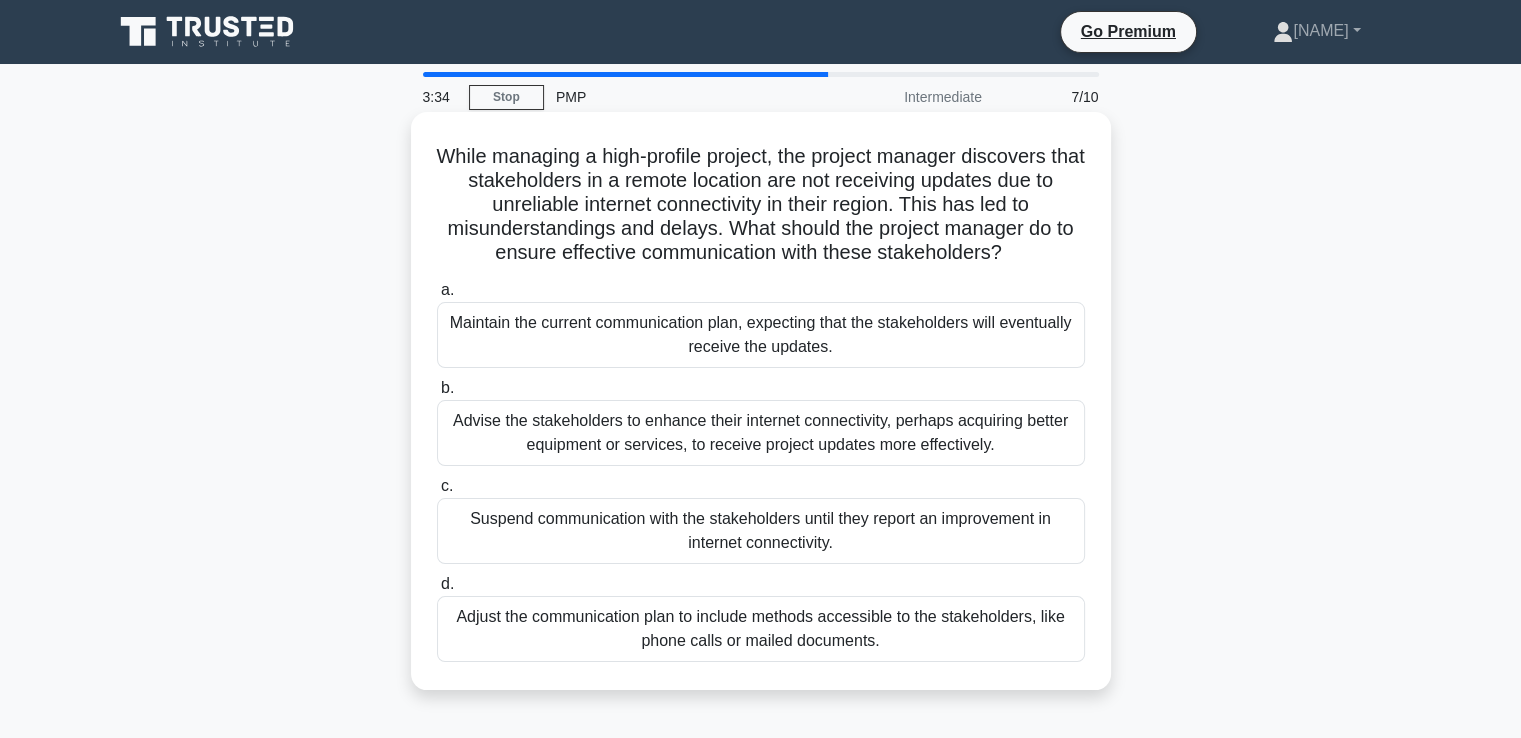 click on "Adjust the communication plan to include methods accessible to the stakeholders, like phone calls or mailed documents." at bounding box center (761, 629) 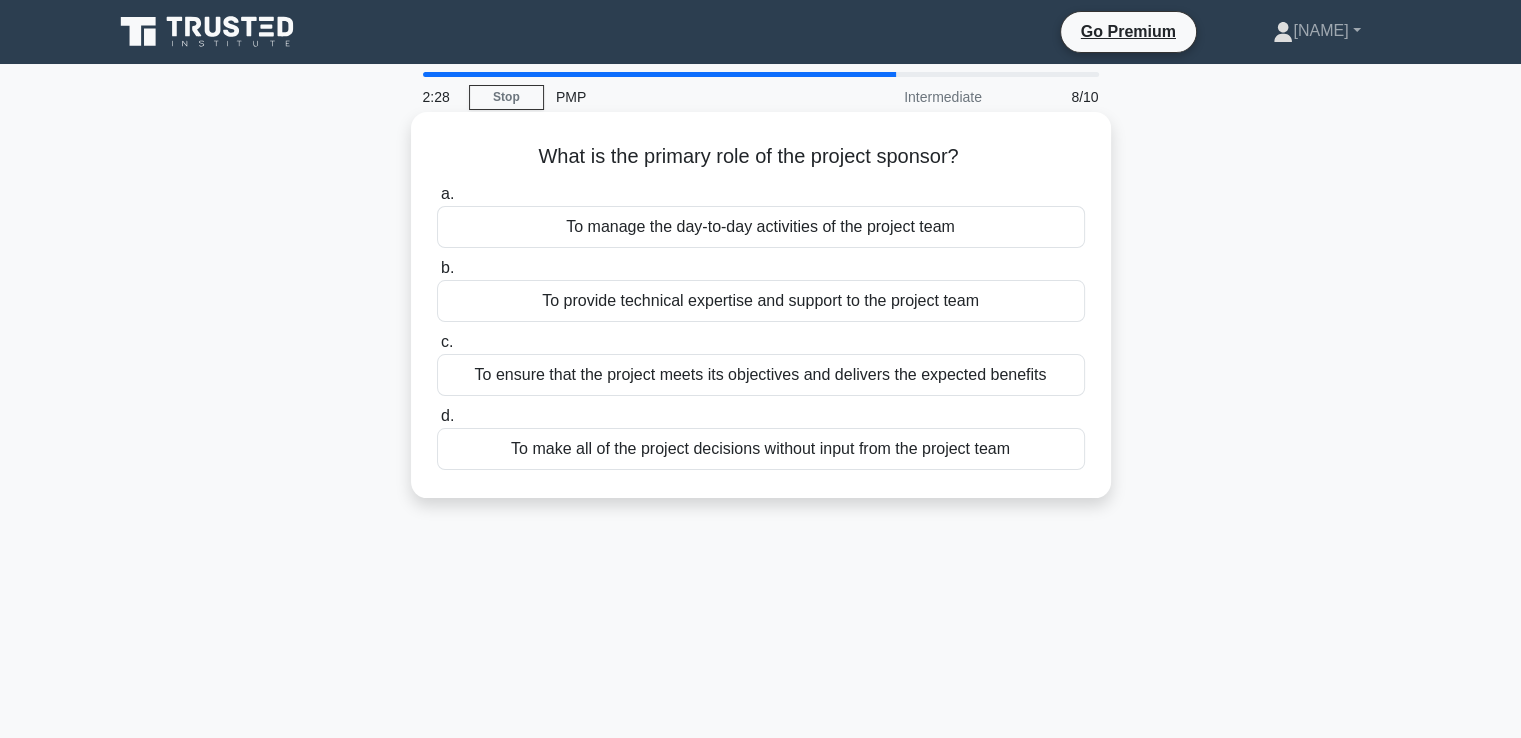 click on "To ensure that the project meets its objectives and delivers the expected benefits" at bounding box center [761, 375] 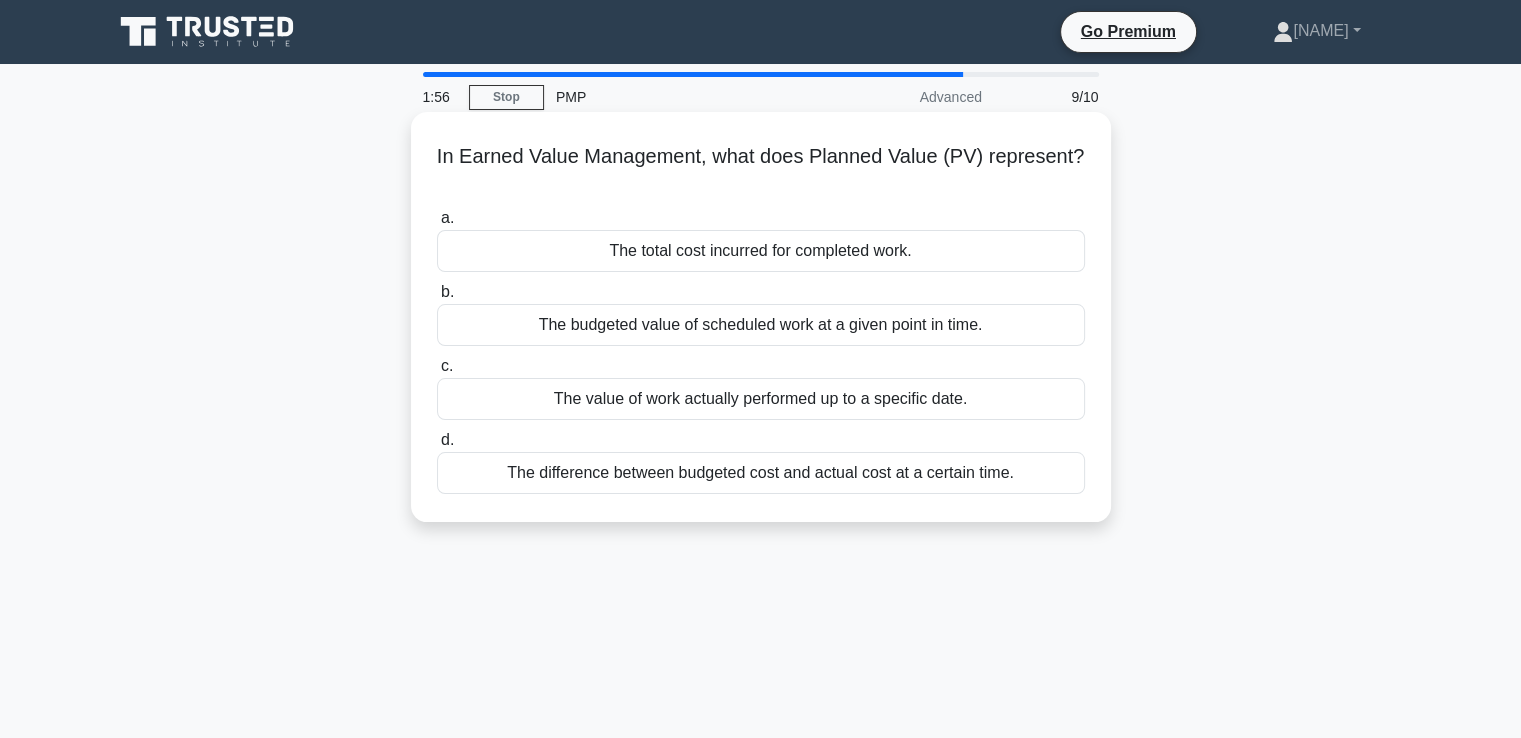 click on "The budgeted value of scheduled work at a given point in time." at bounding box center [761, 325] 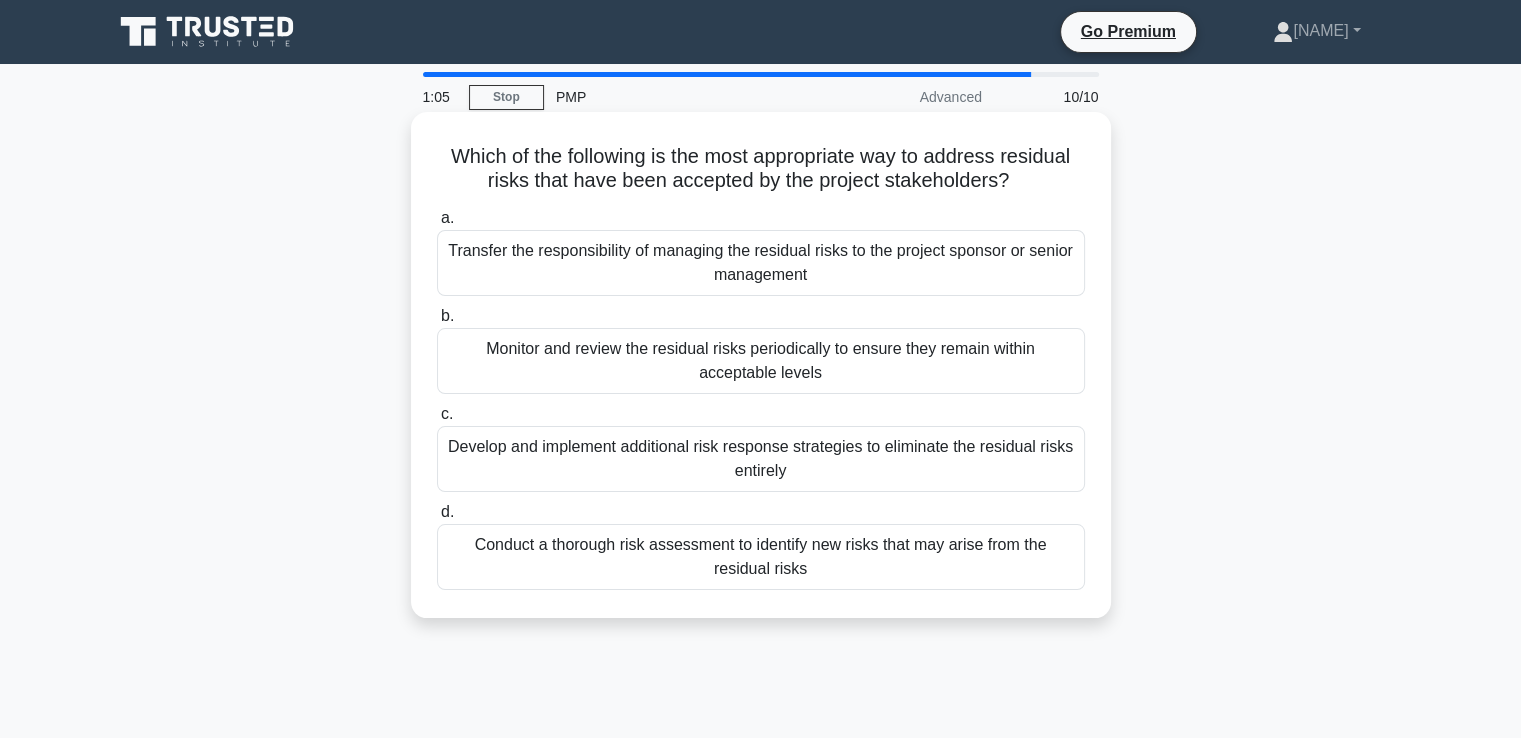 click on "Monitor and review the residual risks periodically to ensure they remain within acceptable levels" at bounding box center (761, 361) 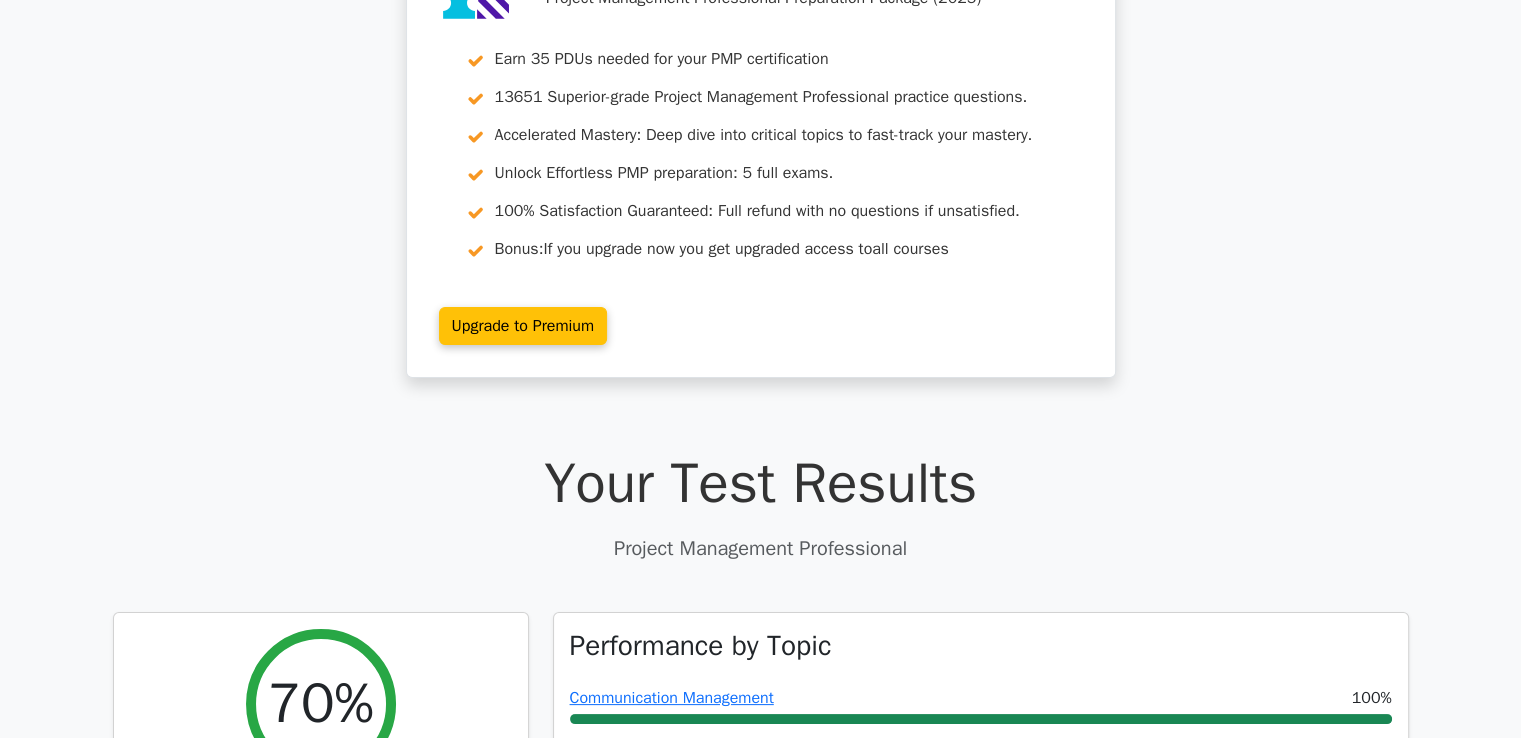 scroll, scrollTop: 200, scrollLeft: 0, axis: vertical 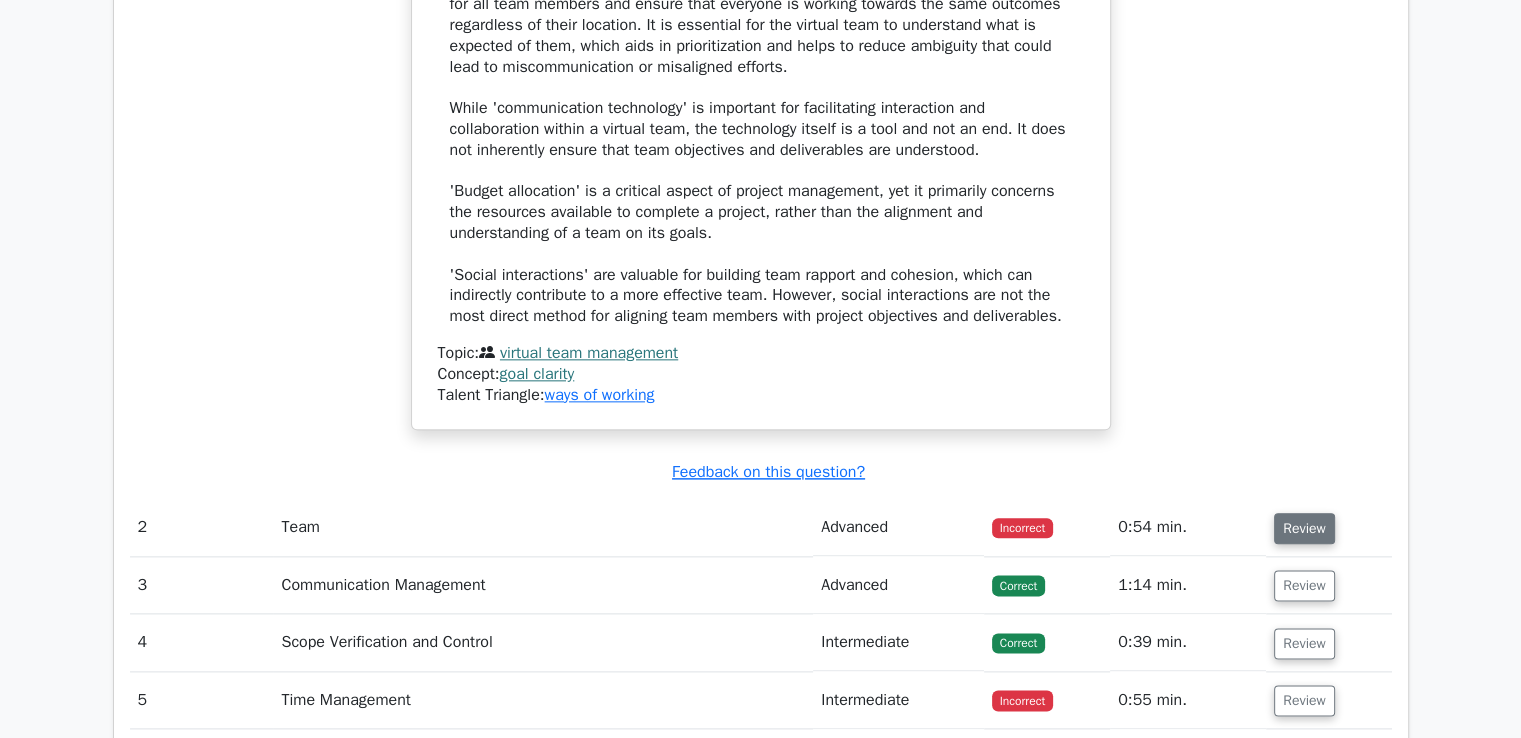 click on "Review" at bounding box center (1304, 528) 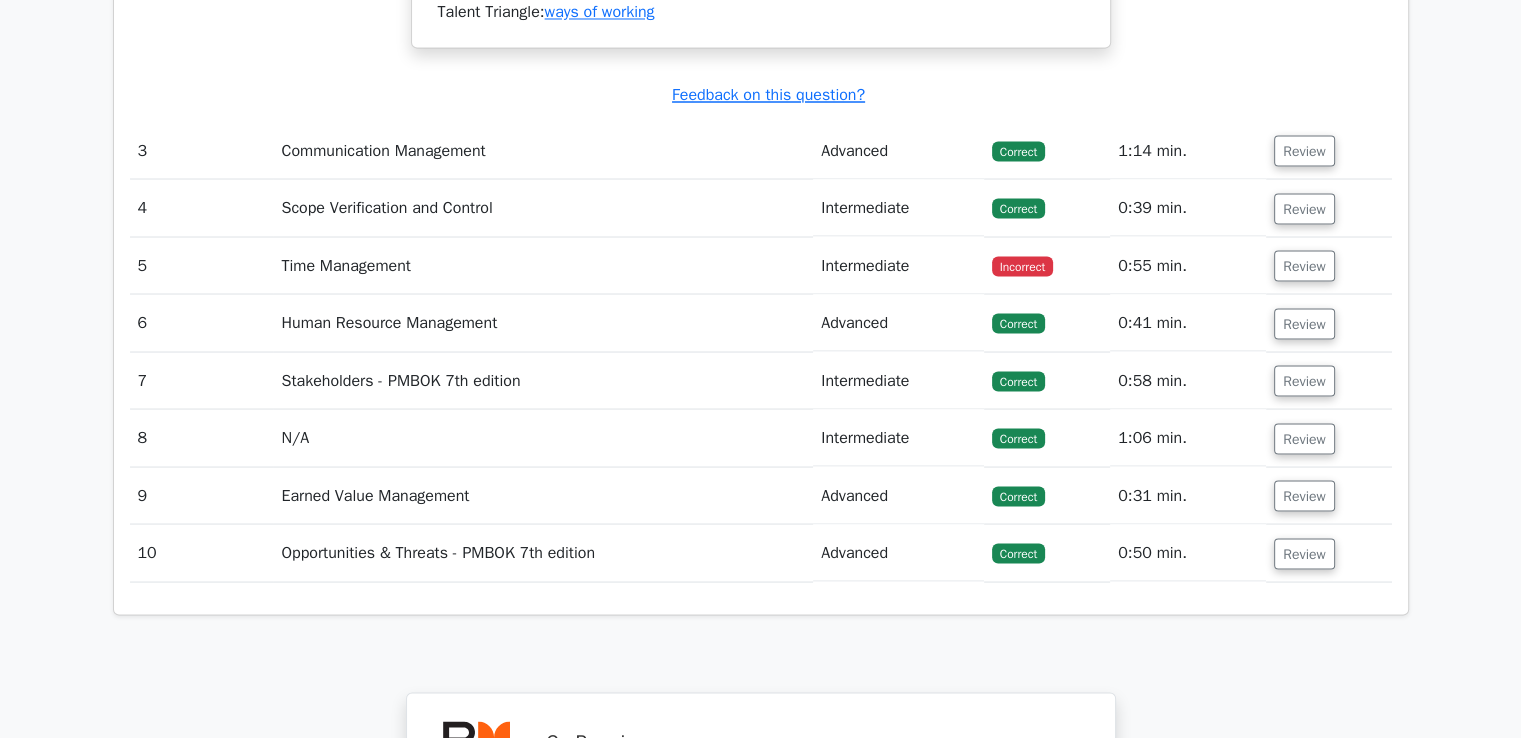 scroll, scrollTop: 3500, scrollLeft: 0, axis: vertical 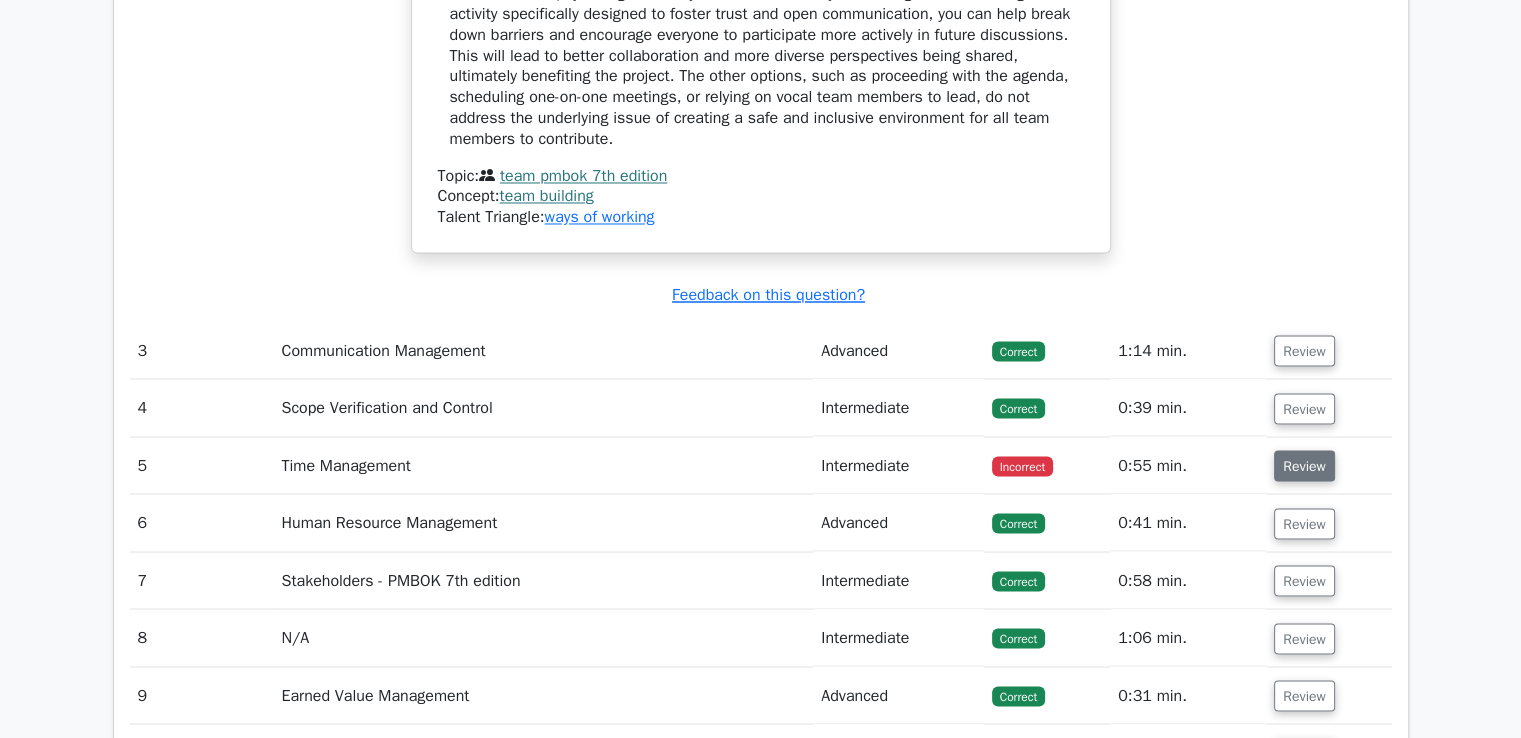 click on "Review" at bounding box center [1304, 465] 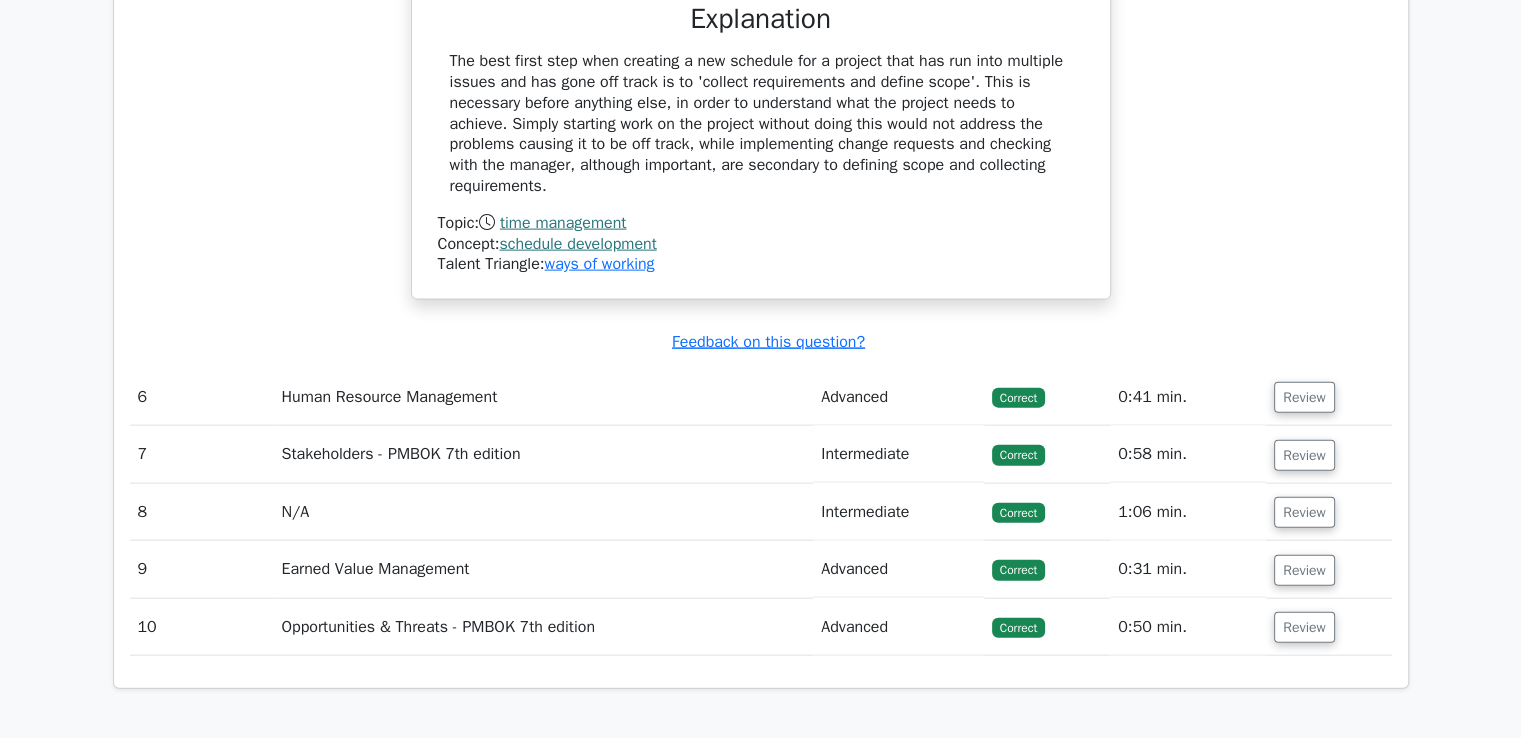scroll, scrollTop: 4500, scrollLeft: 0, axis: vertical 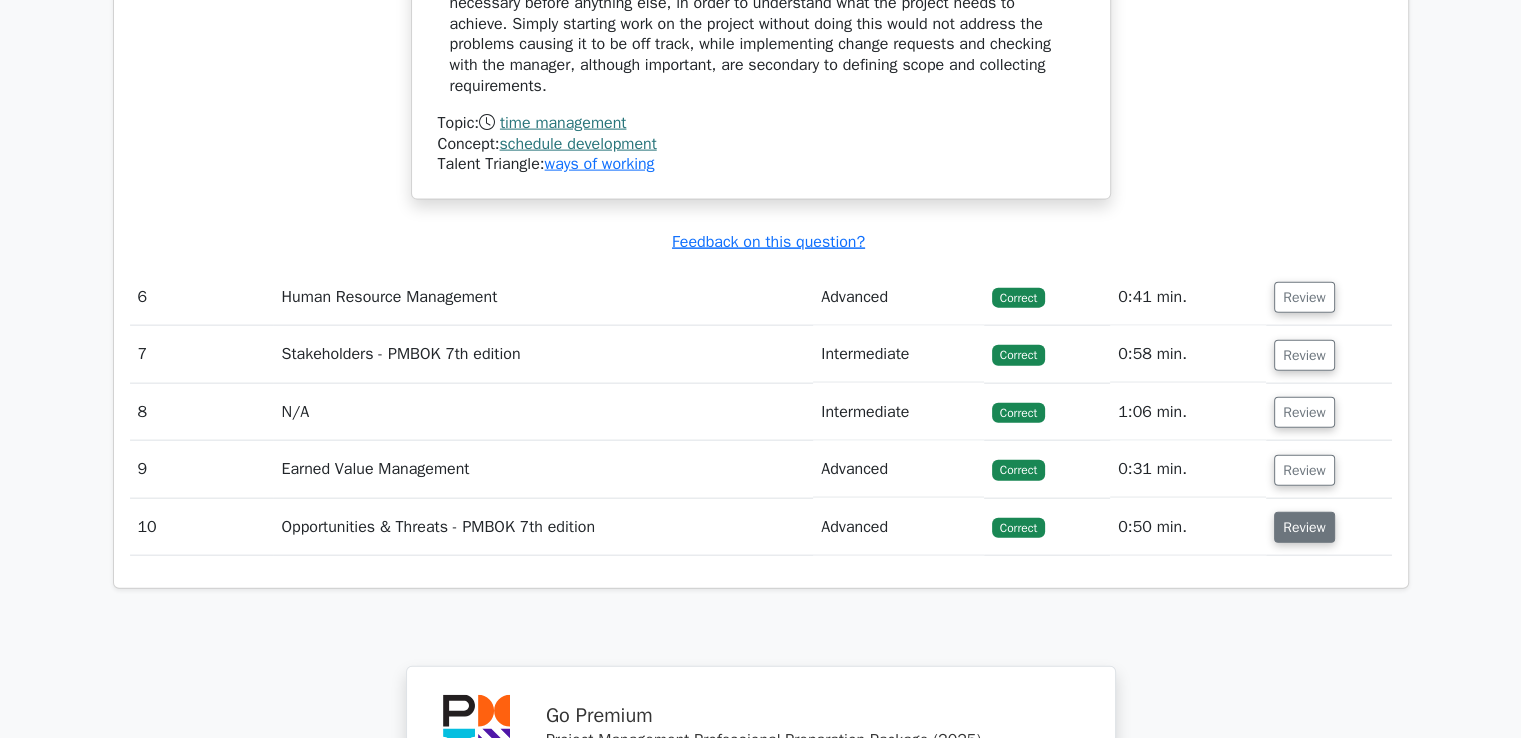 click on "Review" at bounding box center [1304, 527] 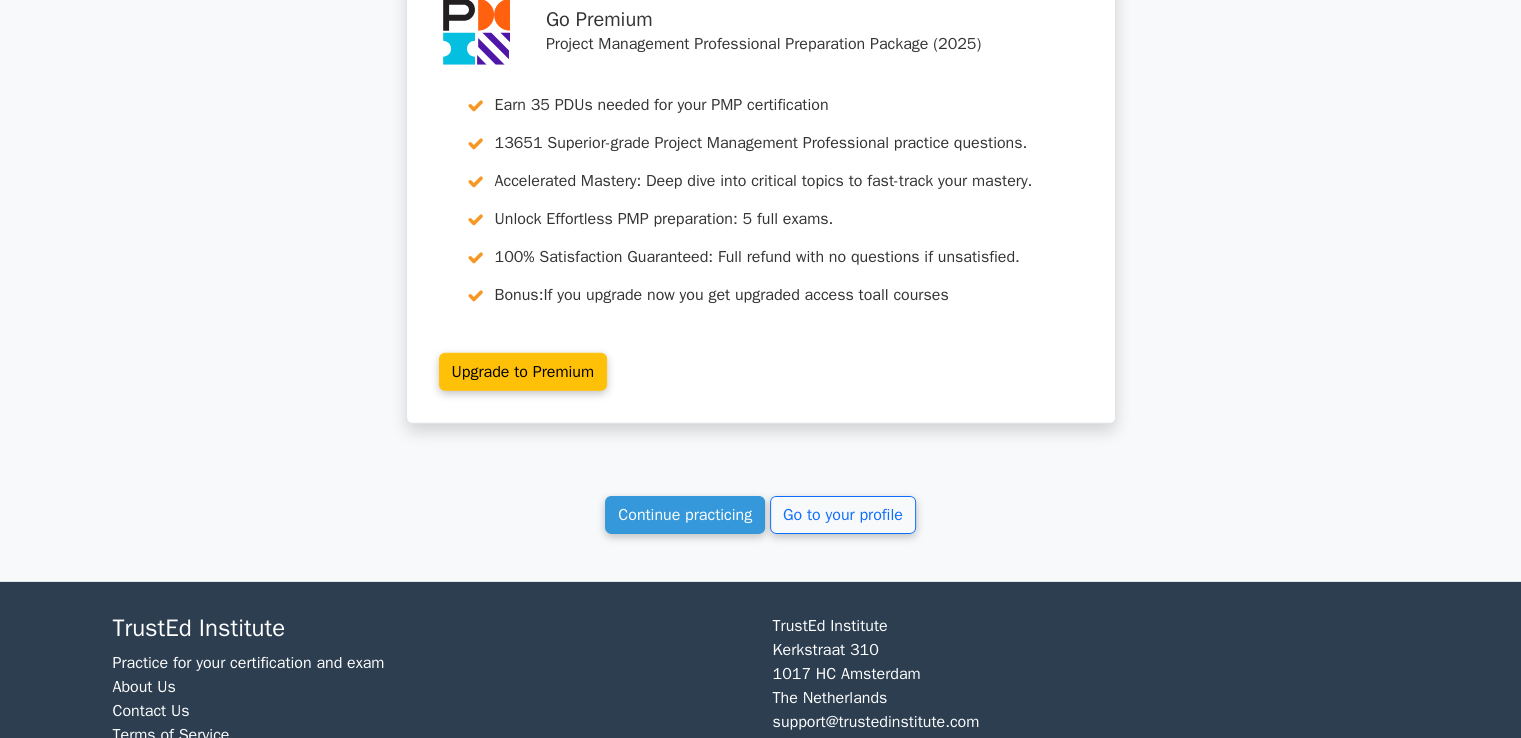 scroll, scrollTop: 6257, scrollLeft: 0, axis: vertical 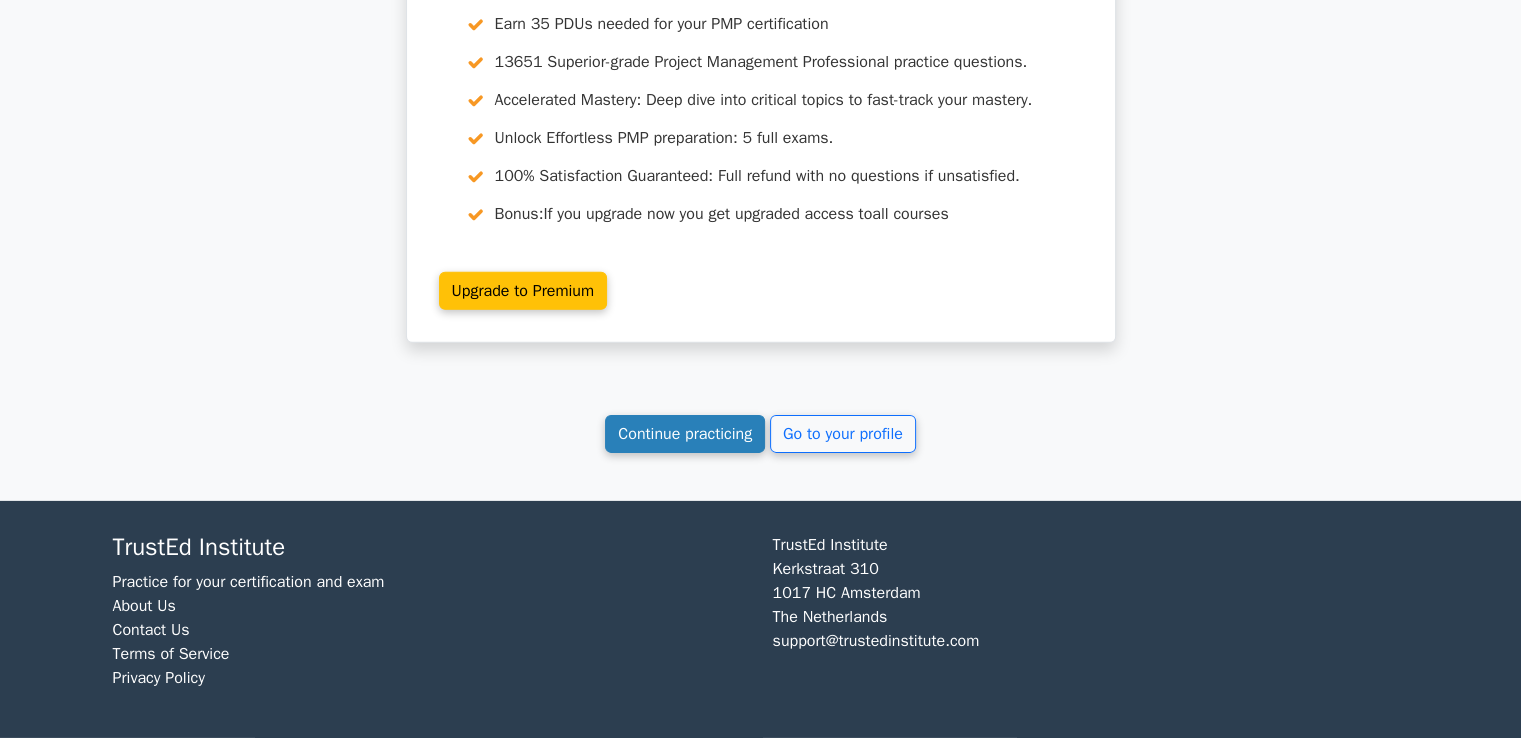 click on "Continue practicing" at bounding box center [685, 434] 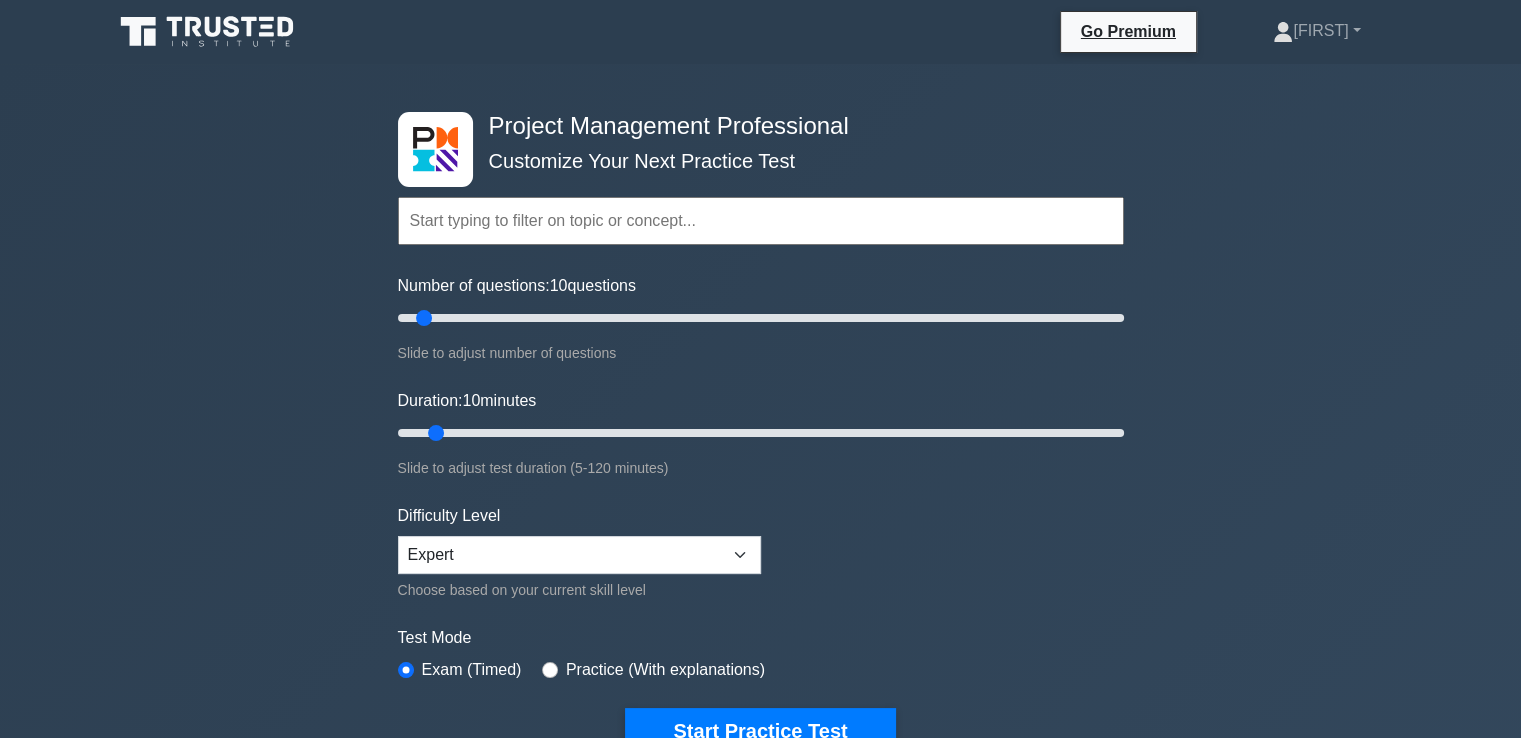scroll, scrollTop: 200, scrollLeft: 0, axis: vertical 